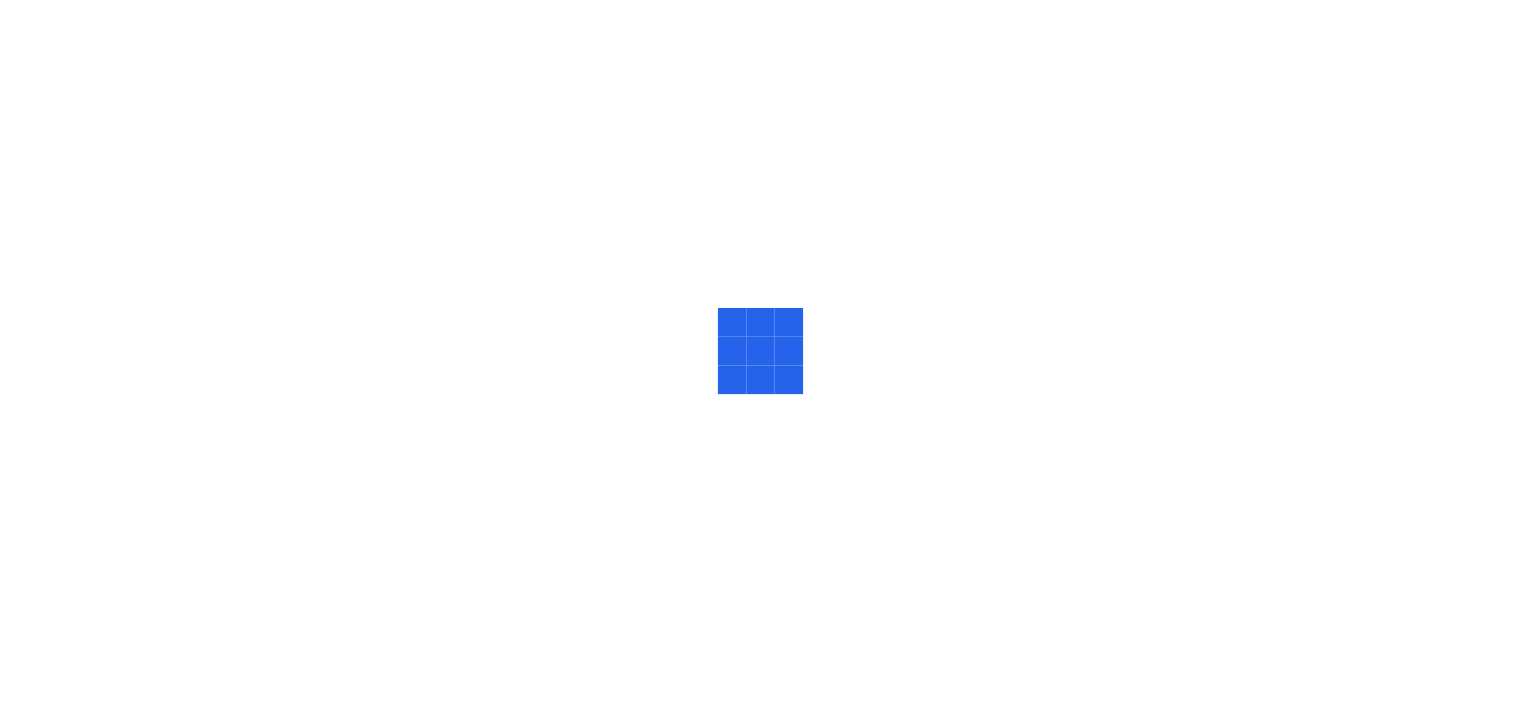 scroll, scrollTop: 0, scrollLeft: 0, axis: both 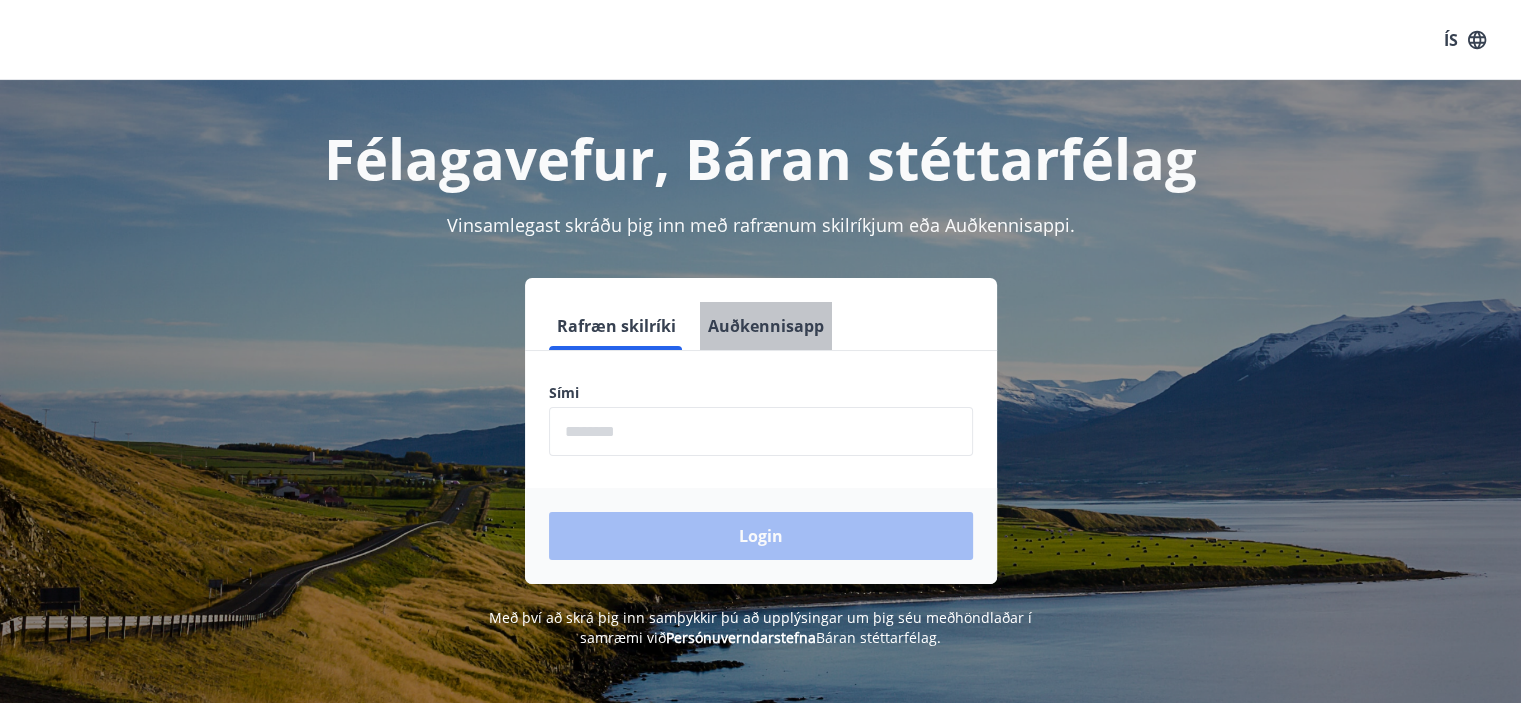 click on "Auðkennisapp" at bounding box center (766, 326) 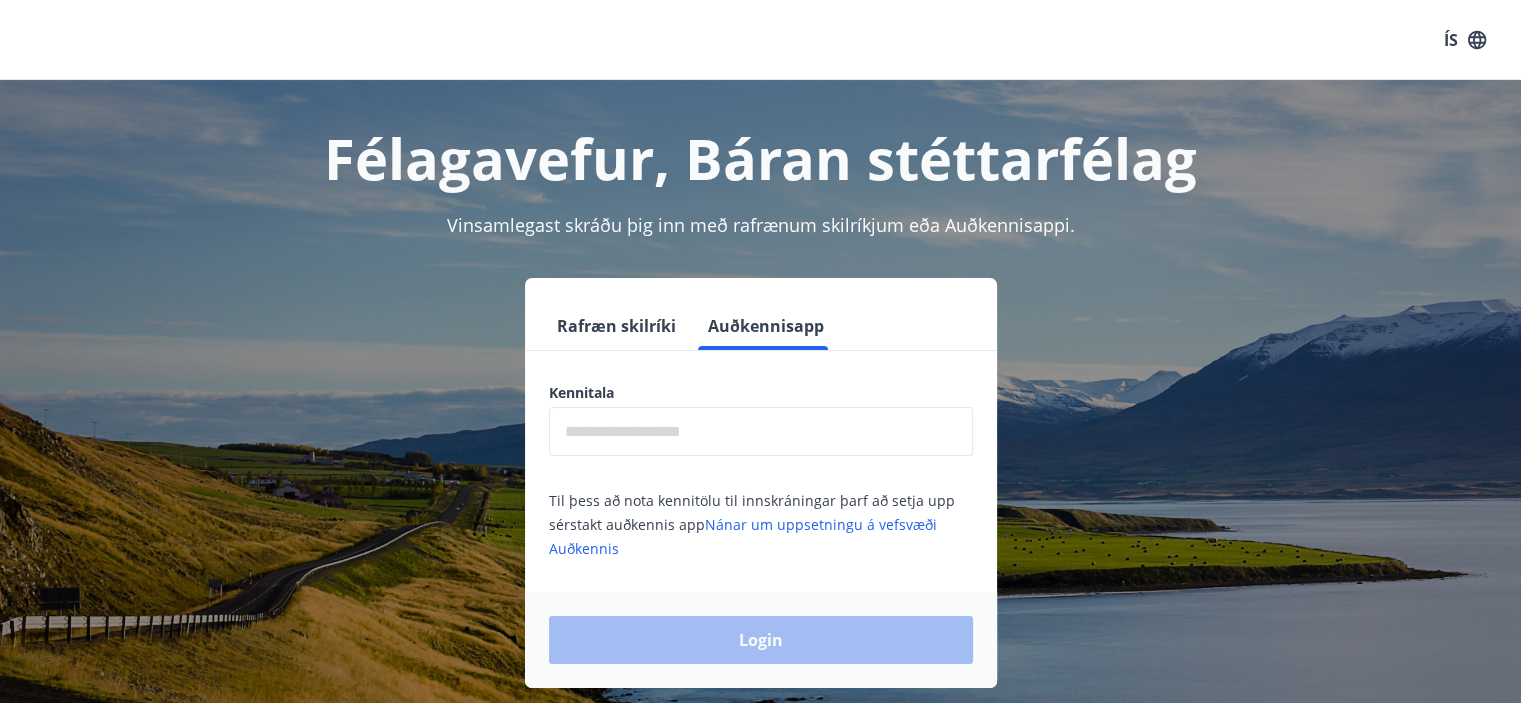 click on "Rafræn skilríki" at bounding box center (616, 326) 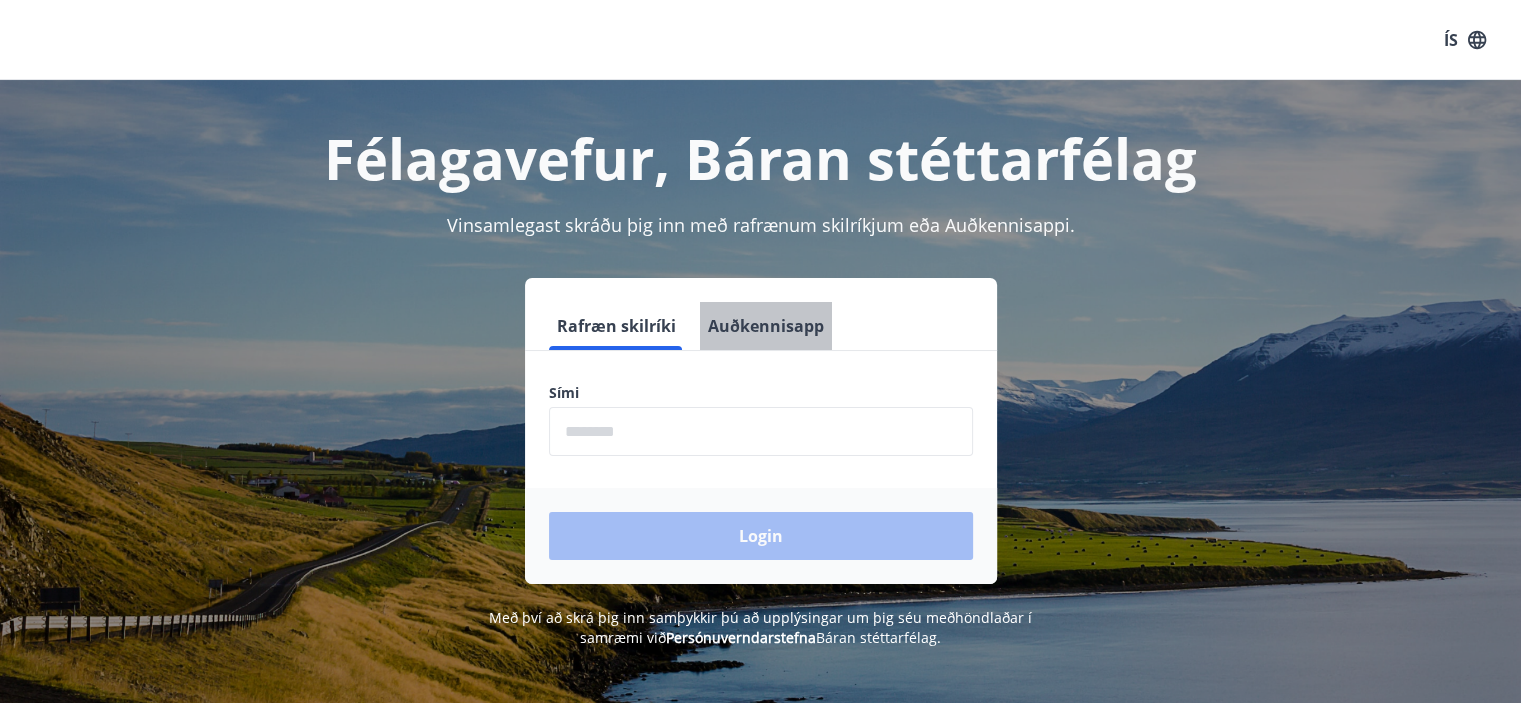 click on "Auðkennisapp" at bounding box center (766, 326) 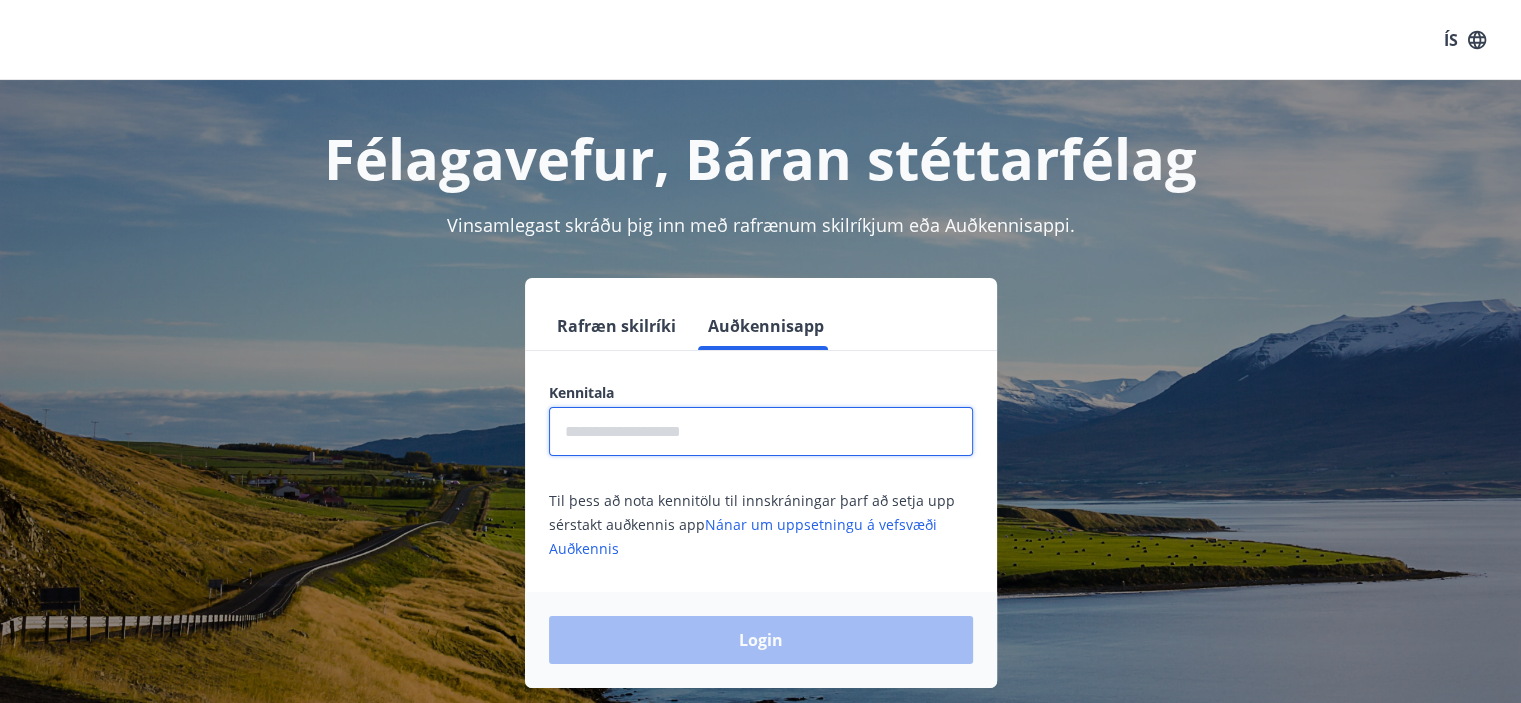 click at bounding box center (761, 431) 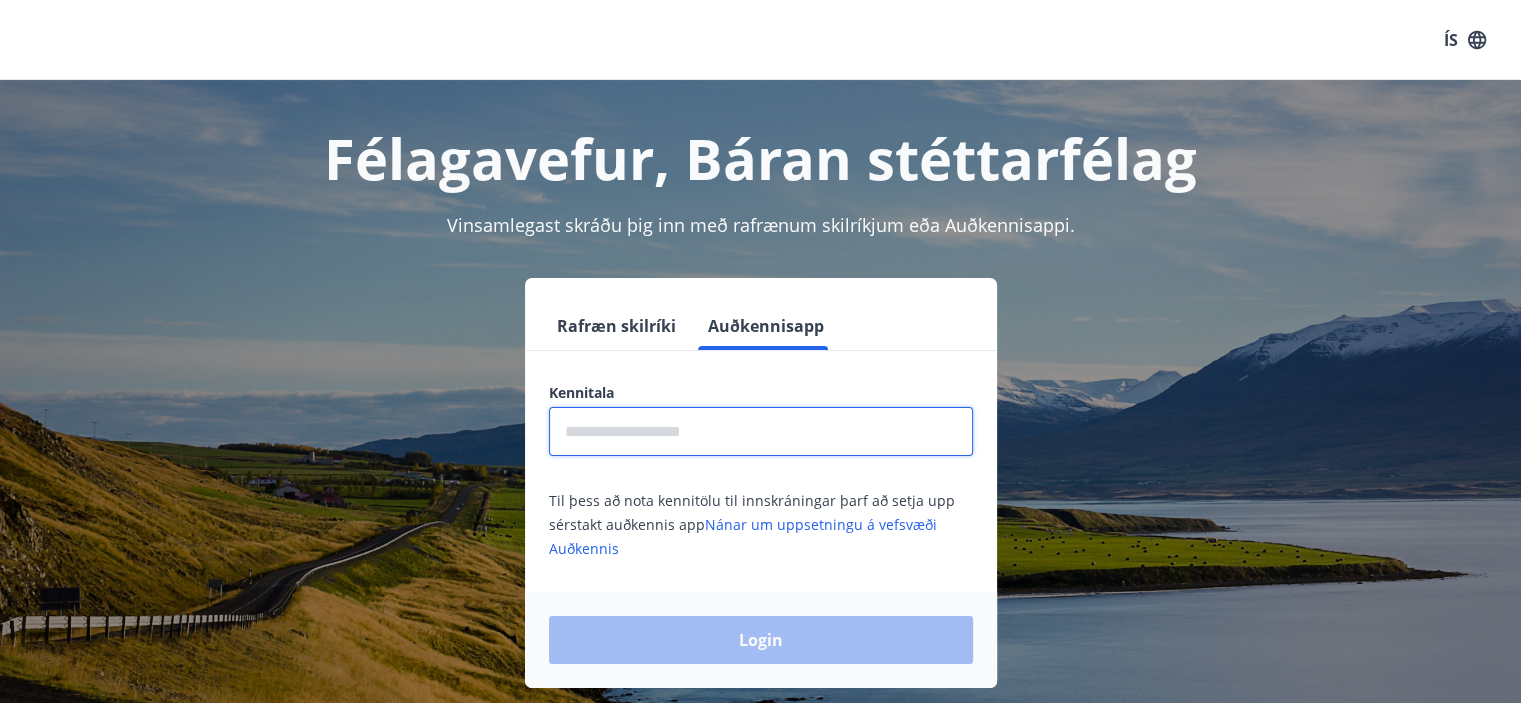 type on "**********" 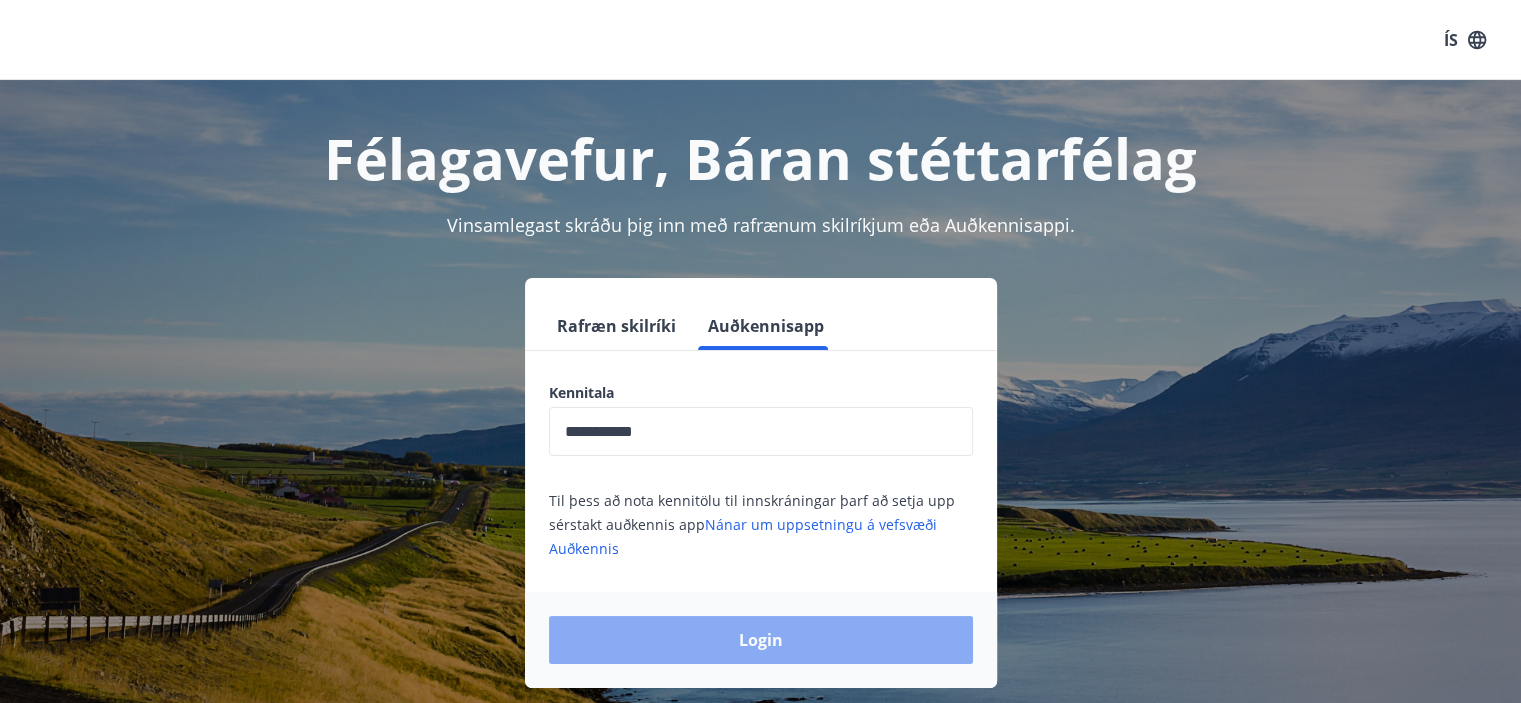 click on "Login" at bounding box center (761, 640) 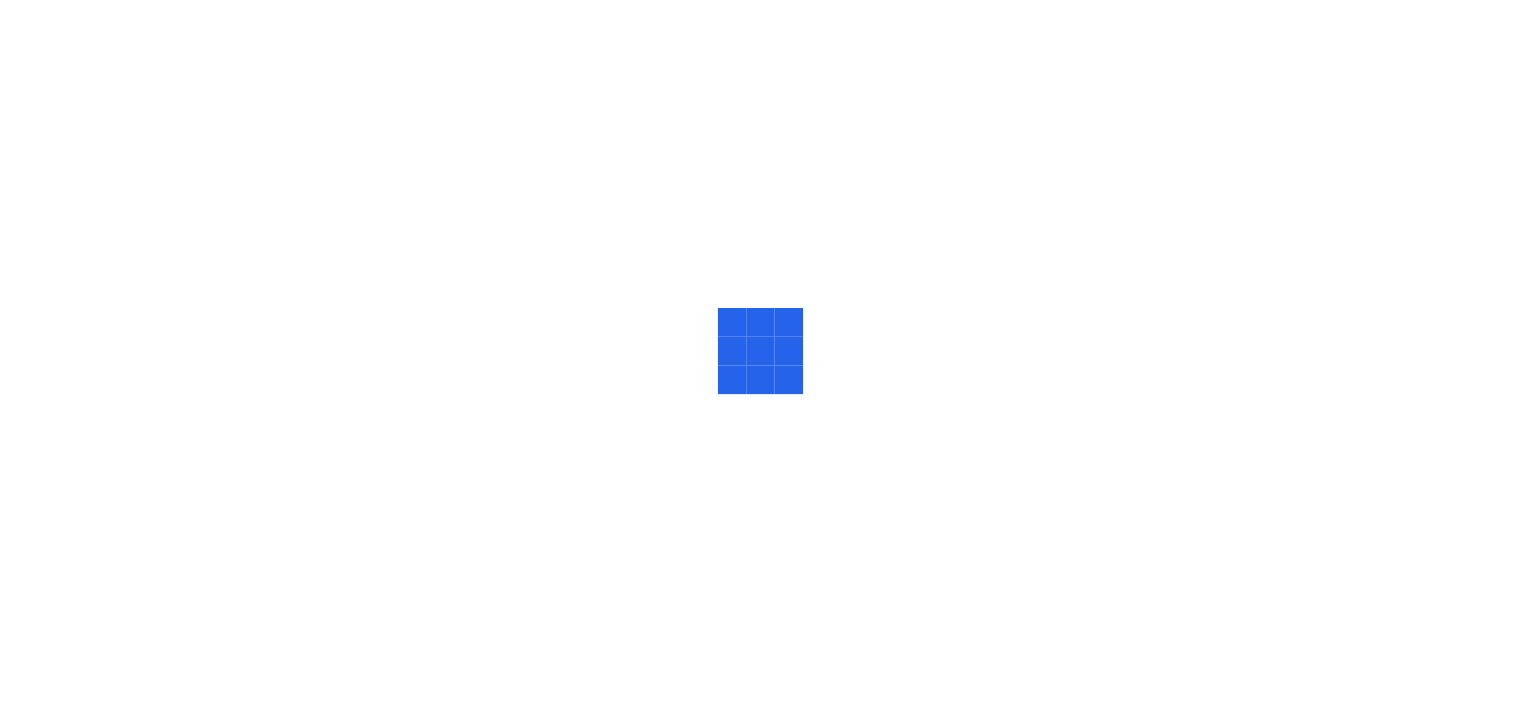 scroll, scrollTop: 0, scrollLeft: 0, axis: both 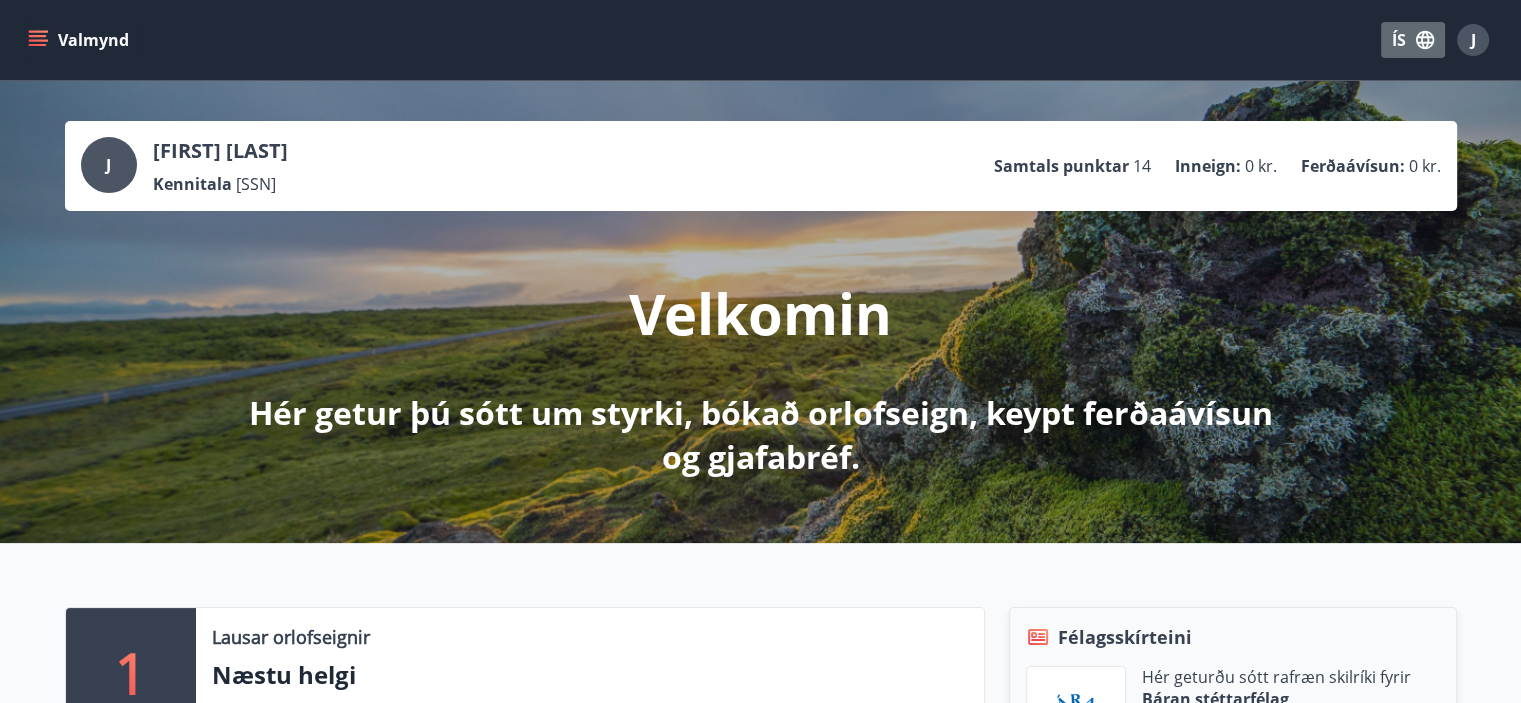 click 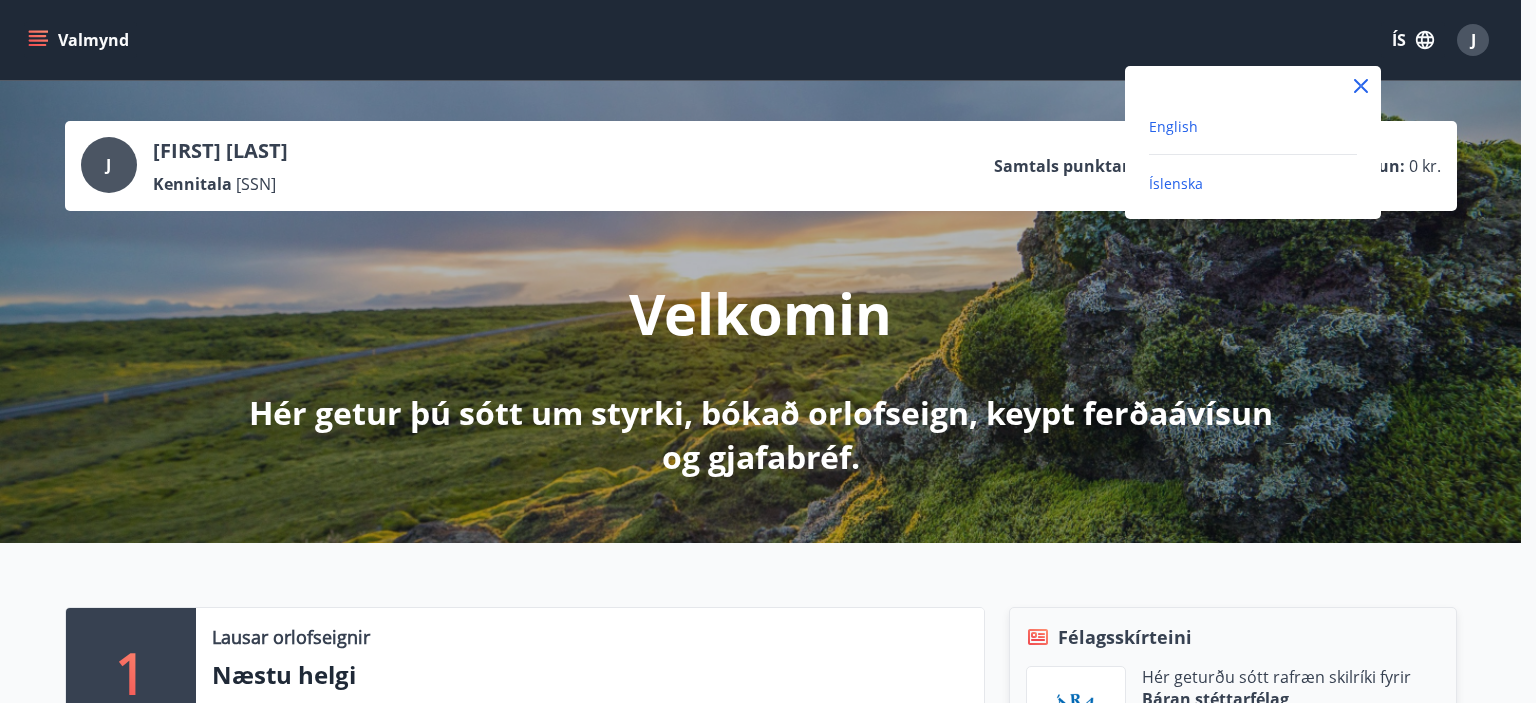 click on "English" at bounding box center [1173, 126] 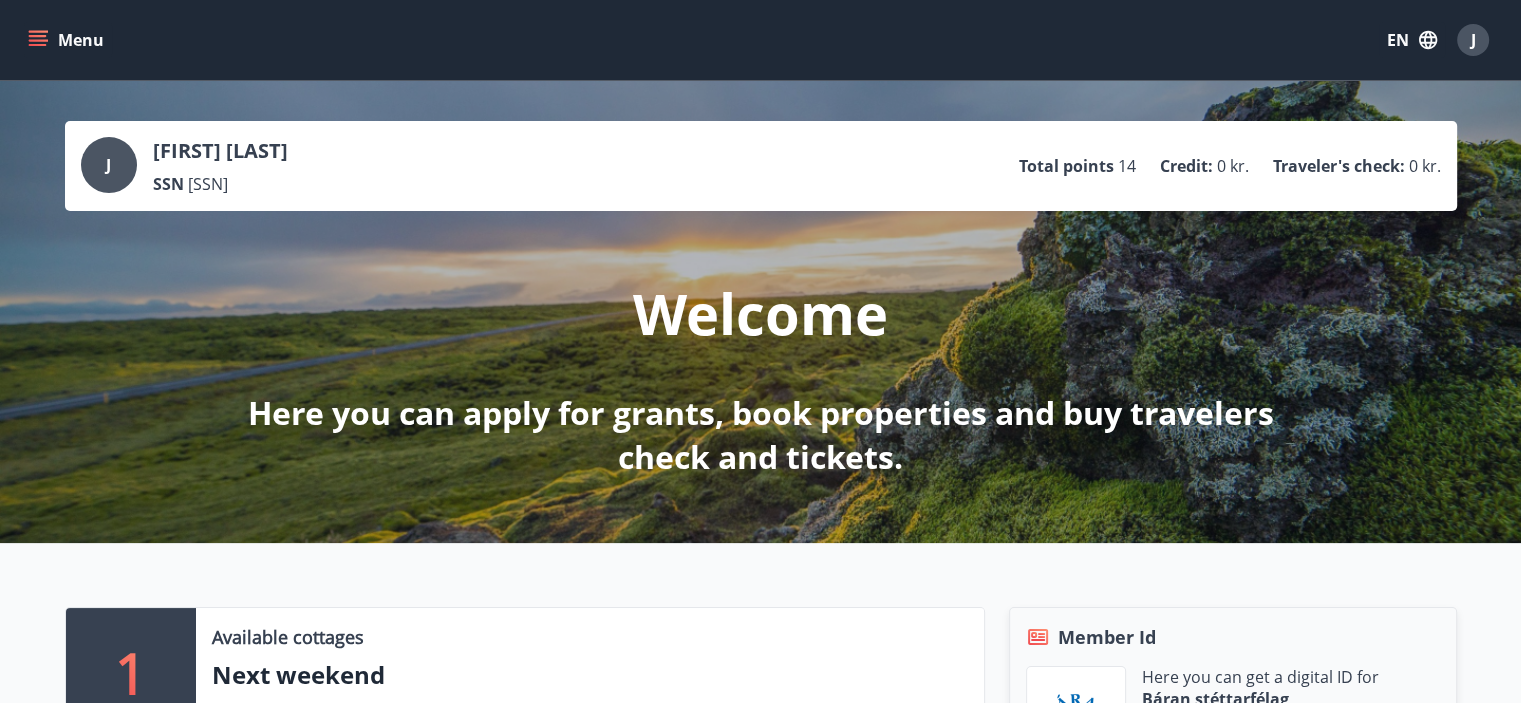 click on "Menu" at bounding box center [68, 40] 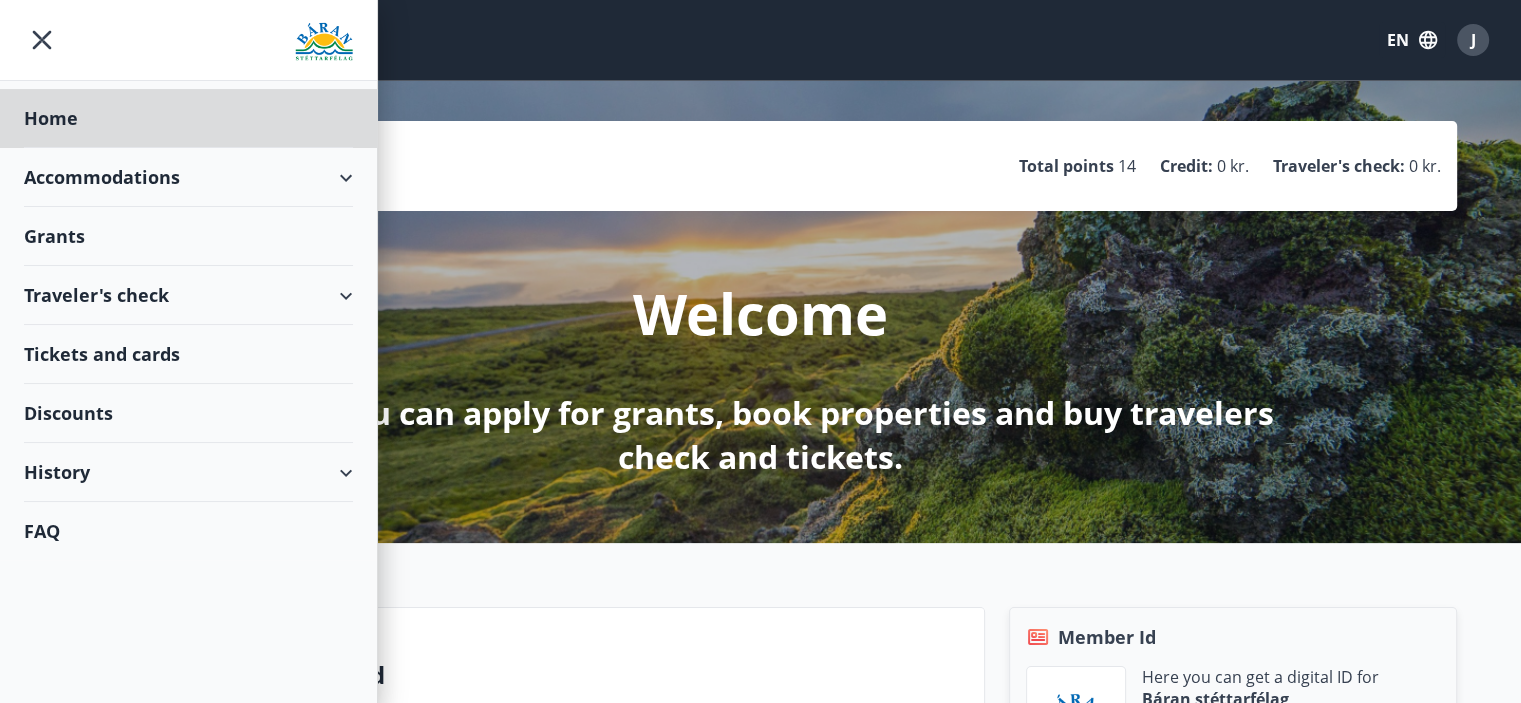 click on "Grants" at bounding box center [188, 118] 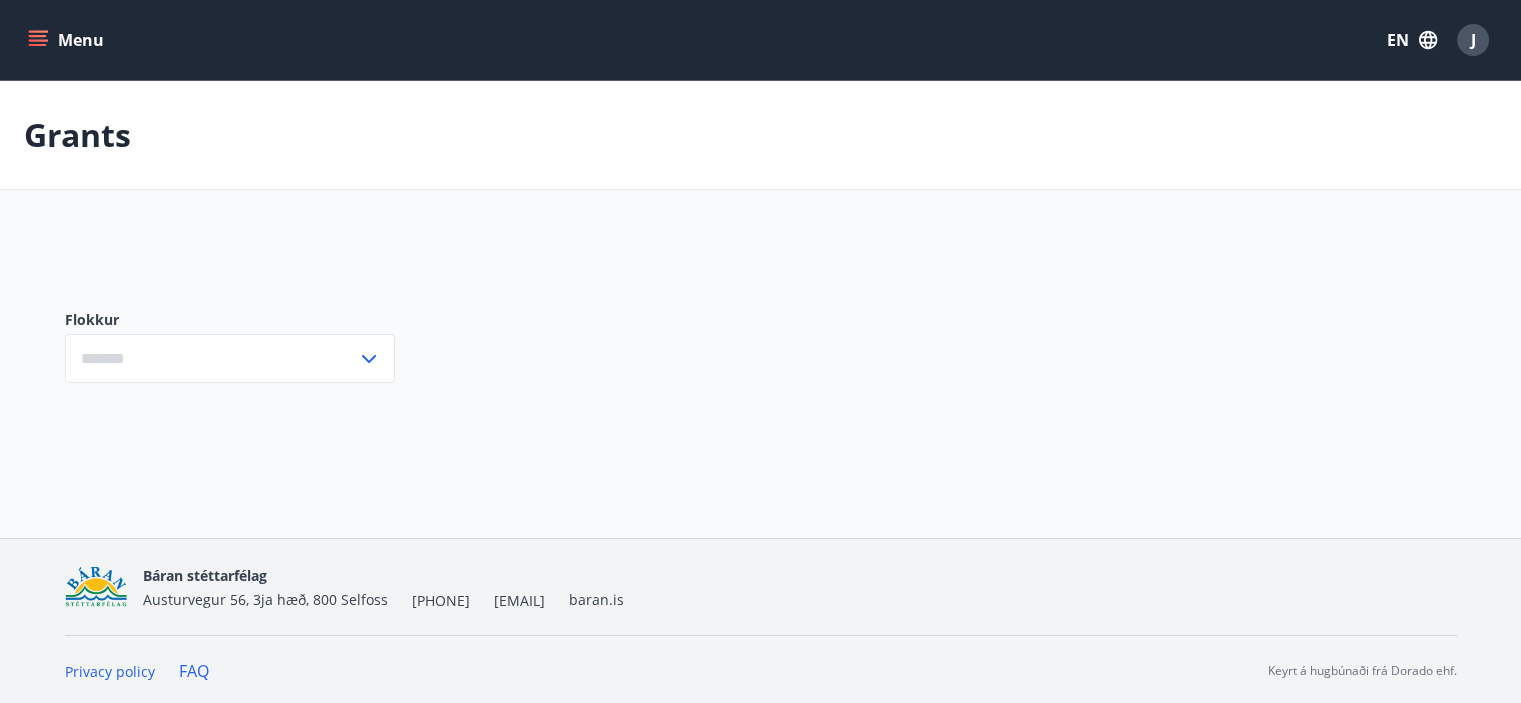 type on "***" 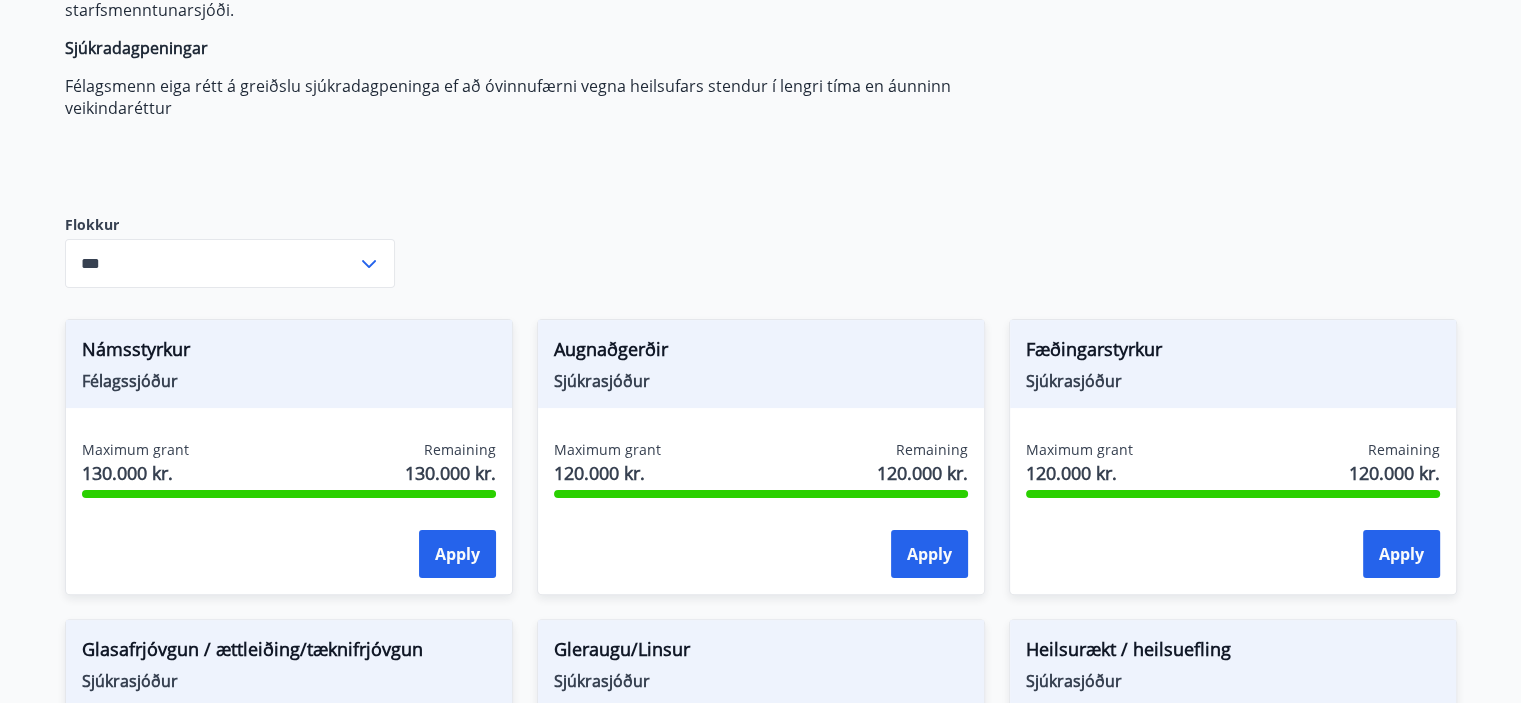 scroll, scrollTop: 348, scrollLeft: 0, axis: vertical 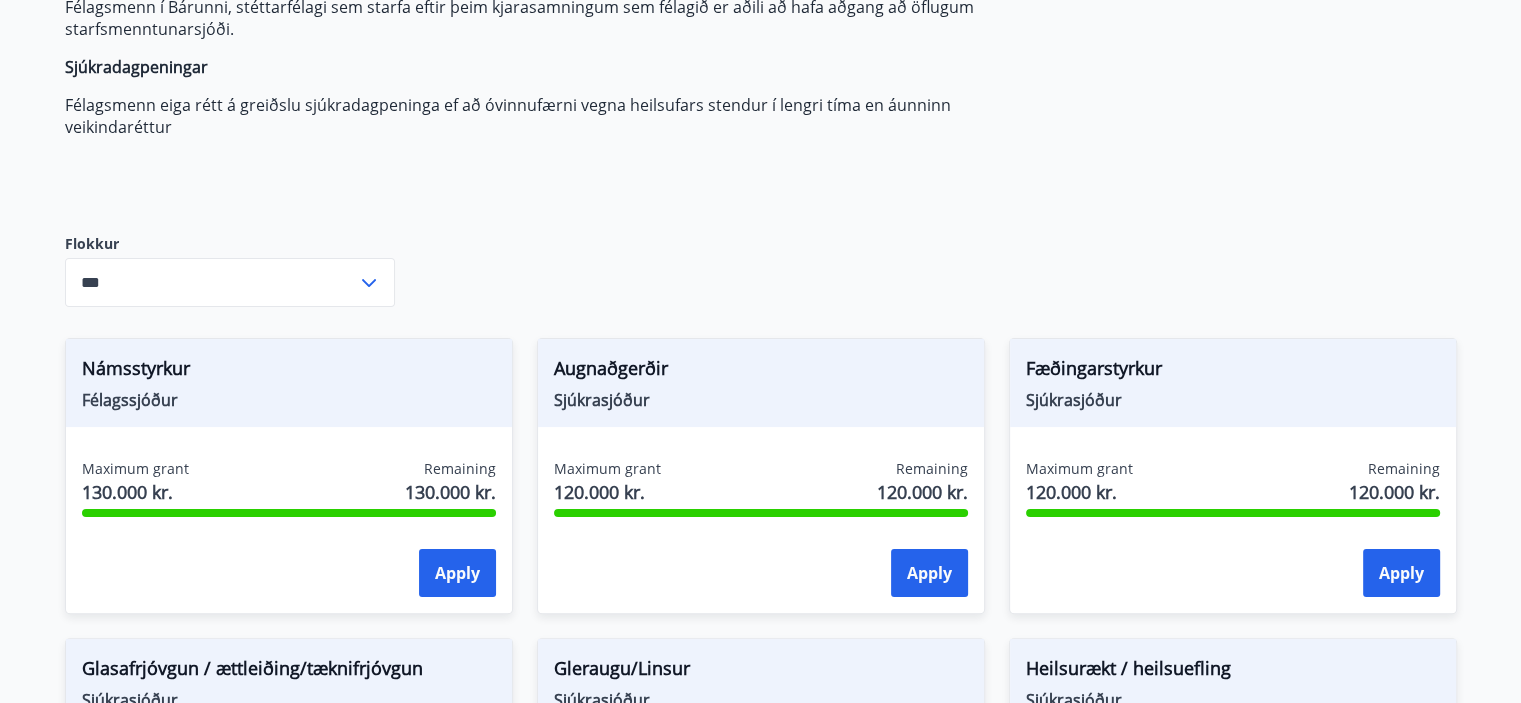 click 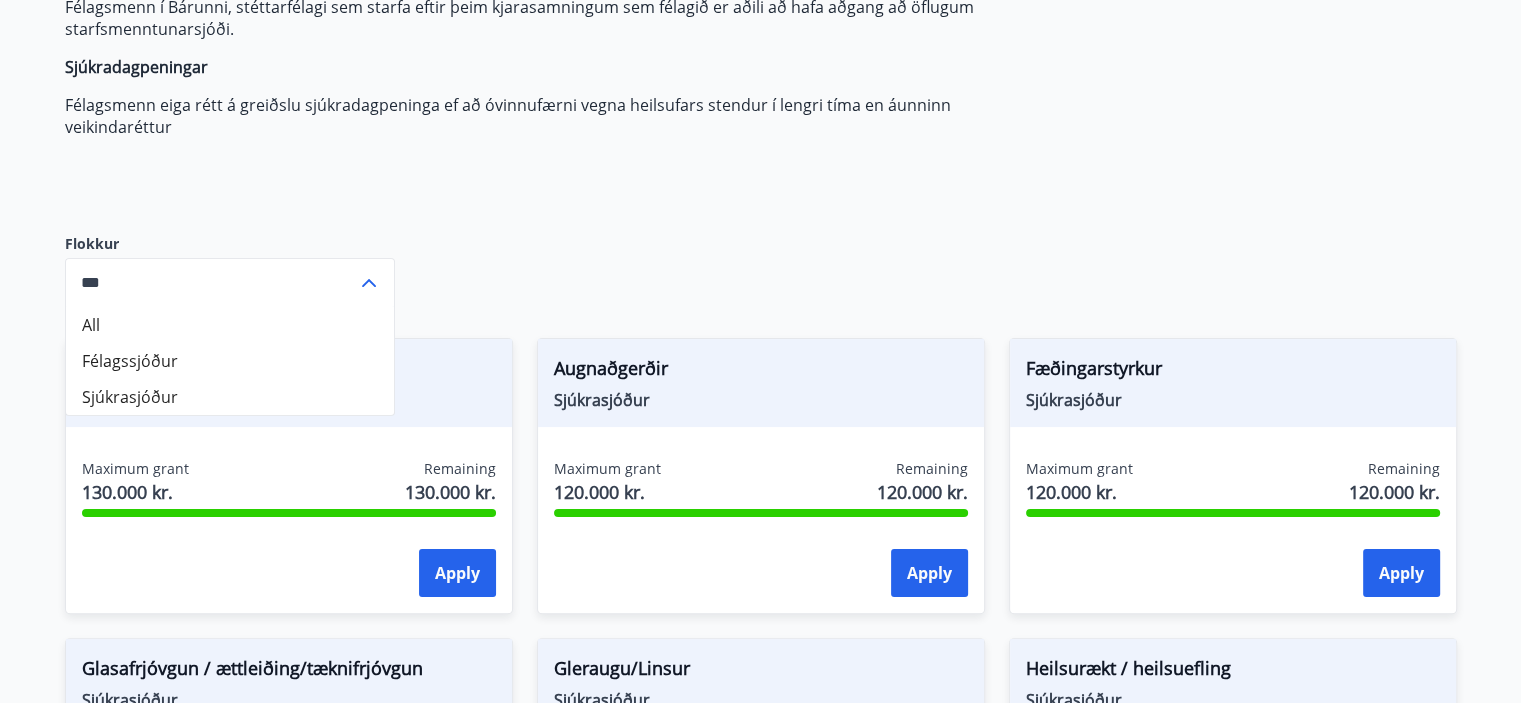 click on "Heilsu- og forvarnarstyrkir
Félagsmenn geta sótt um ýmsa heilsu- og forvarnarstyrki í sjúkrasjóð Bárunnar
Menntastyrkir
Félagsmenn í Bárunni, stéttarfélagi sem starfa eftir þeim kjarasamningum sem félagið er aðili að hafa aðgang að öflugum starfsmenntunarsjóði.
Sjúkradagpeningar
Félagsmenn eiga rétt á greiðslu sjúkradagpeninga ef að óvinnufærni vegna heilsufars stendur í lengri tíma en áunninn veikindaréttur" at bounding box center [537, 42] 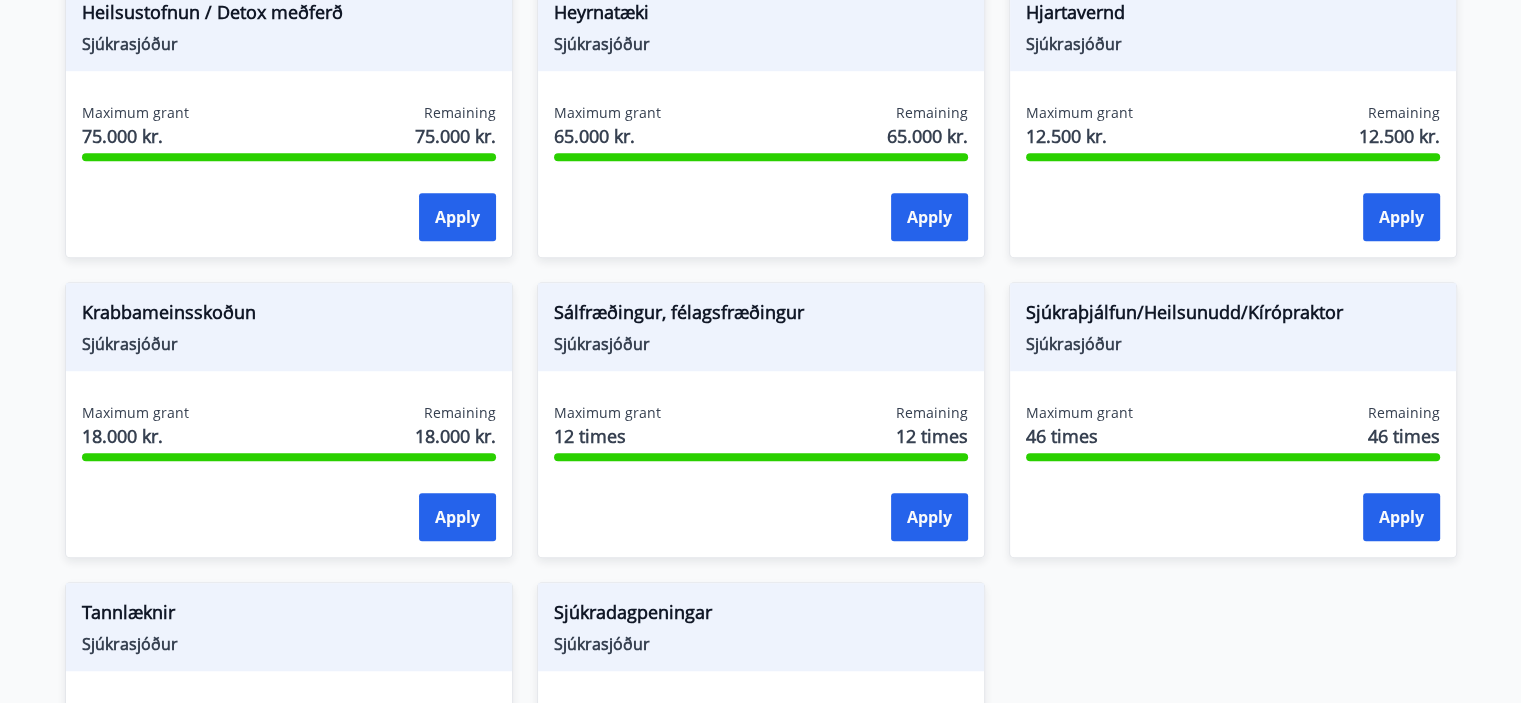 scroll, scrollTop: 1285, scrollLeft: 0, axis: vertical 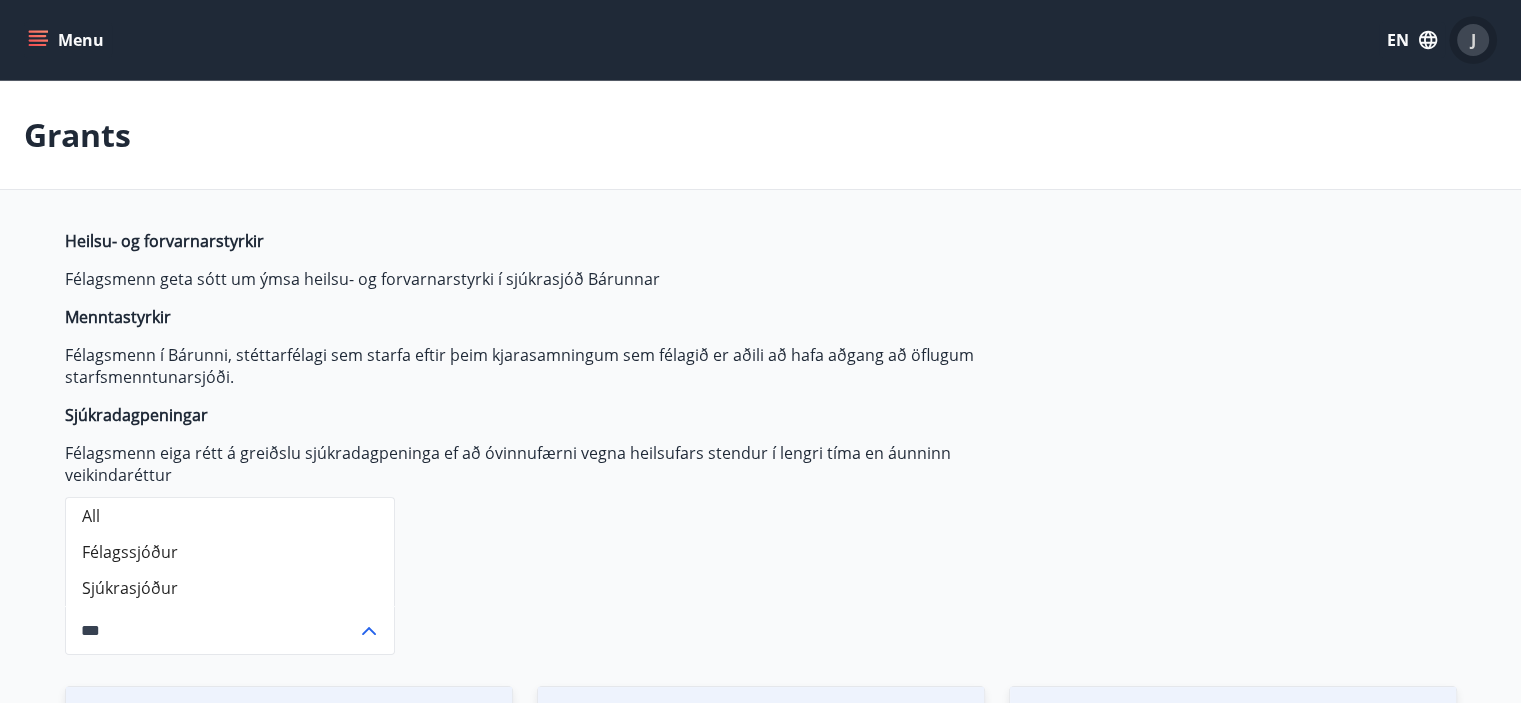 click on "J" at bounding box center (1473, 40) 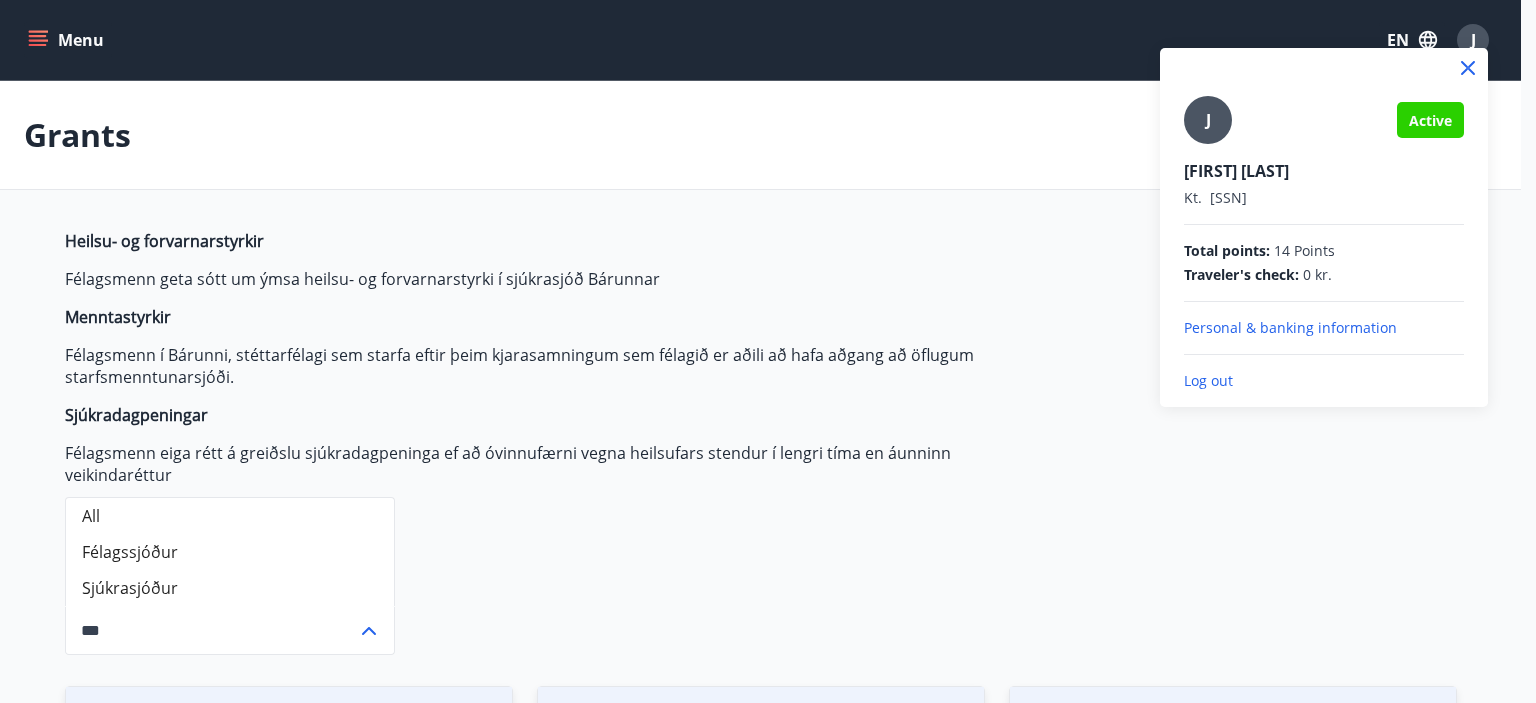 click at bounding box center [768, 351] 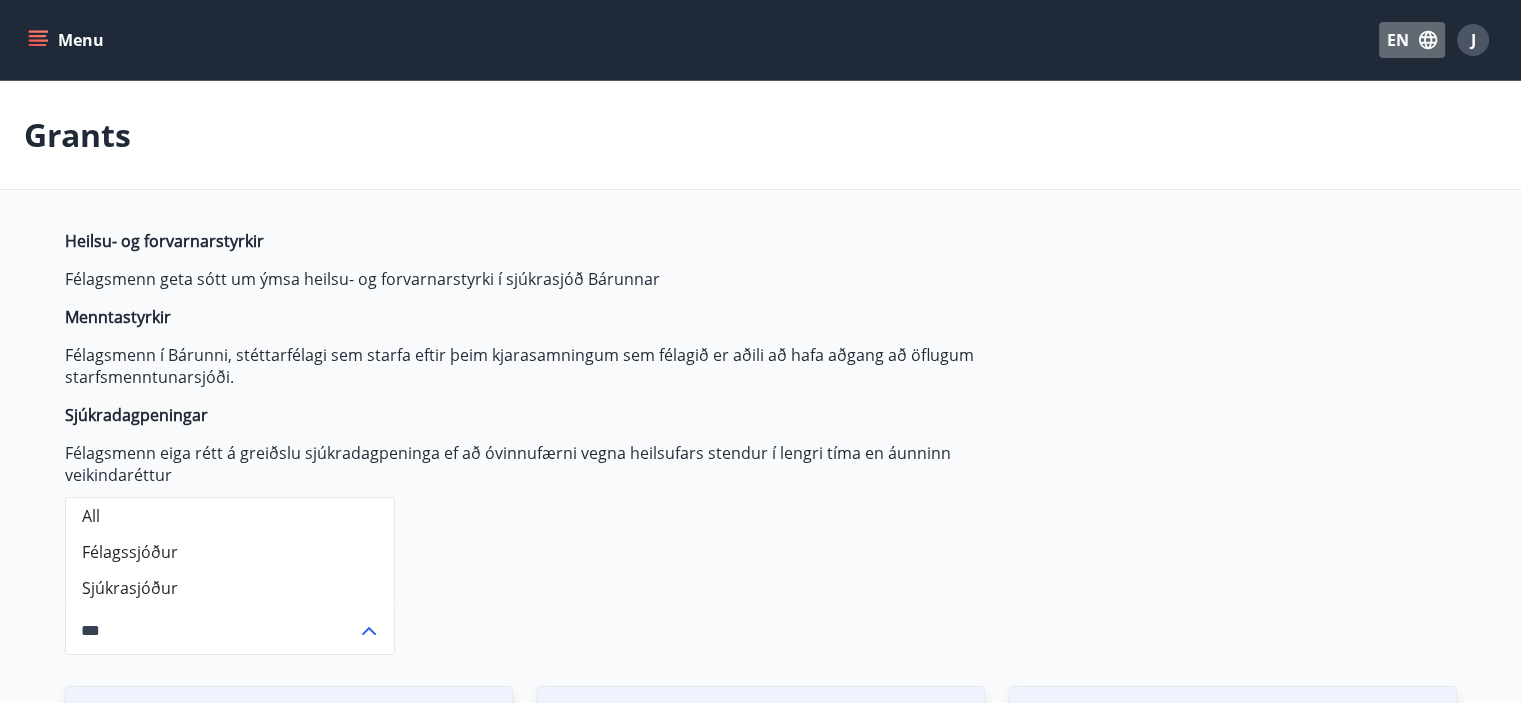 click 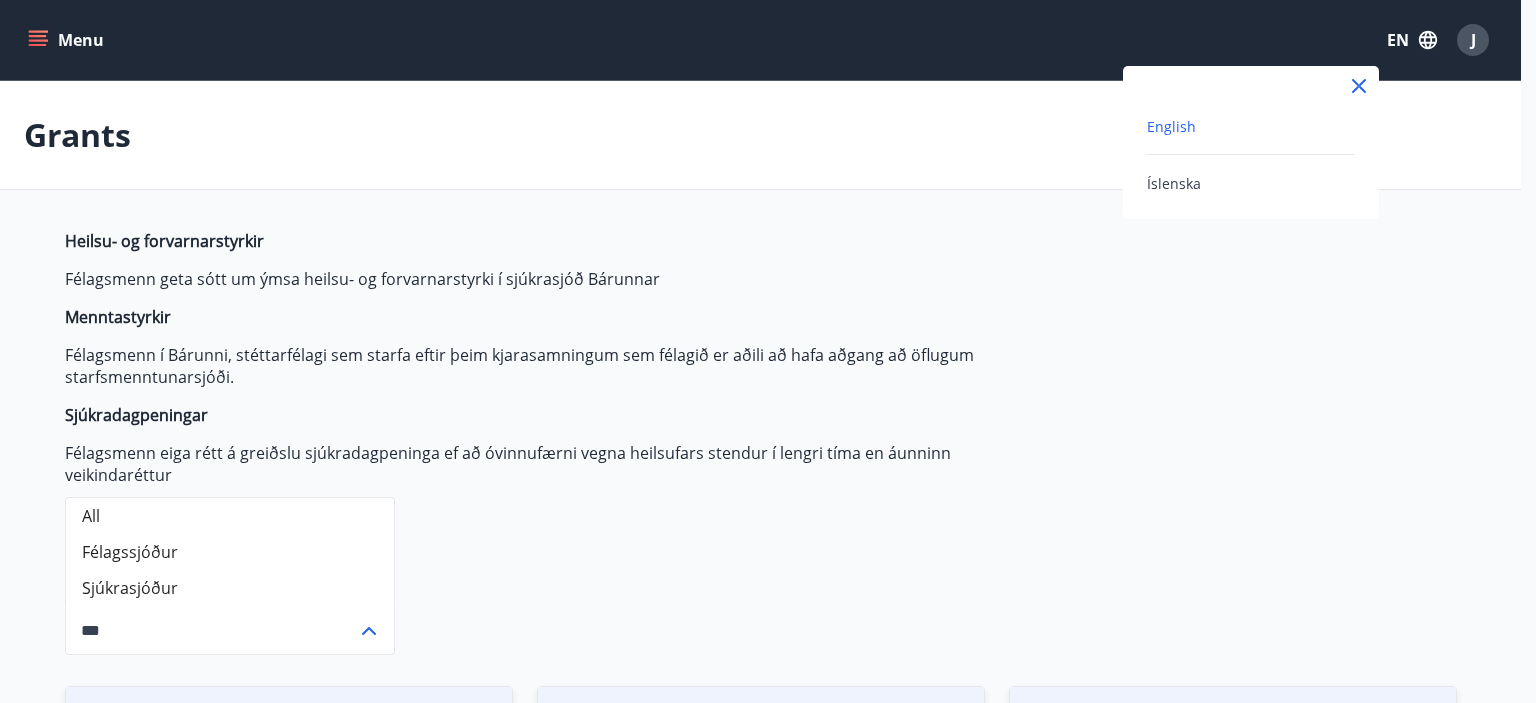 click at bounding box center (768, 351) 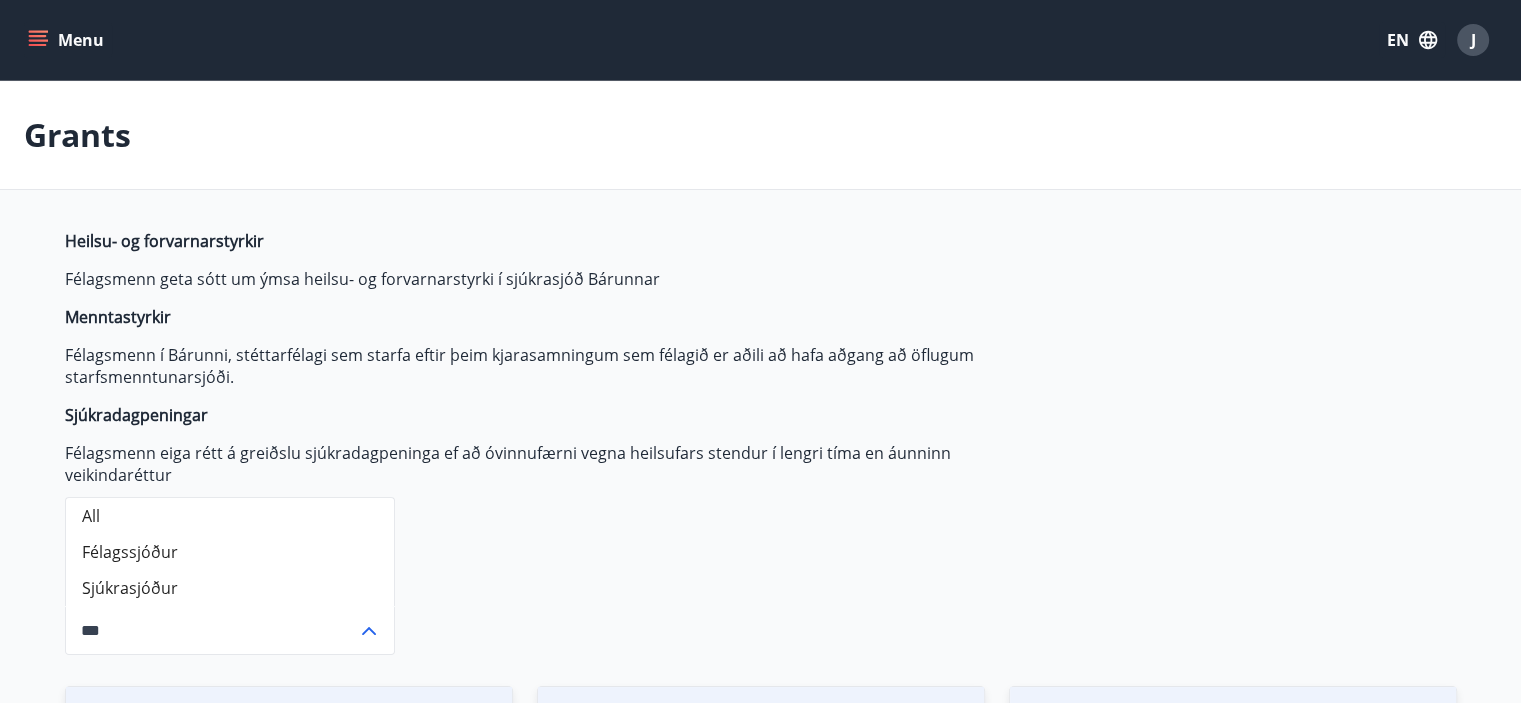 click on "Menu" at bounding box center [68, 40] 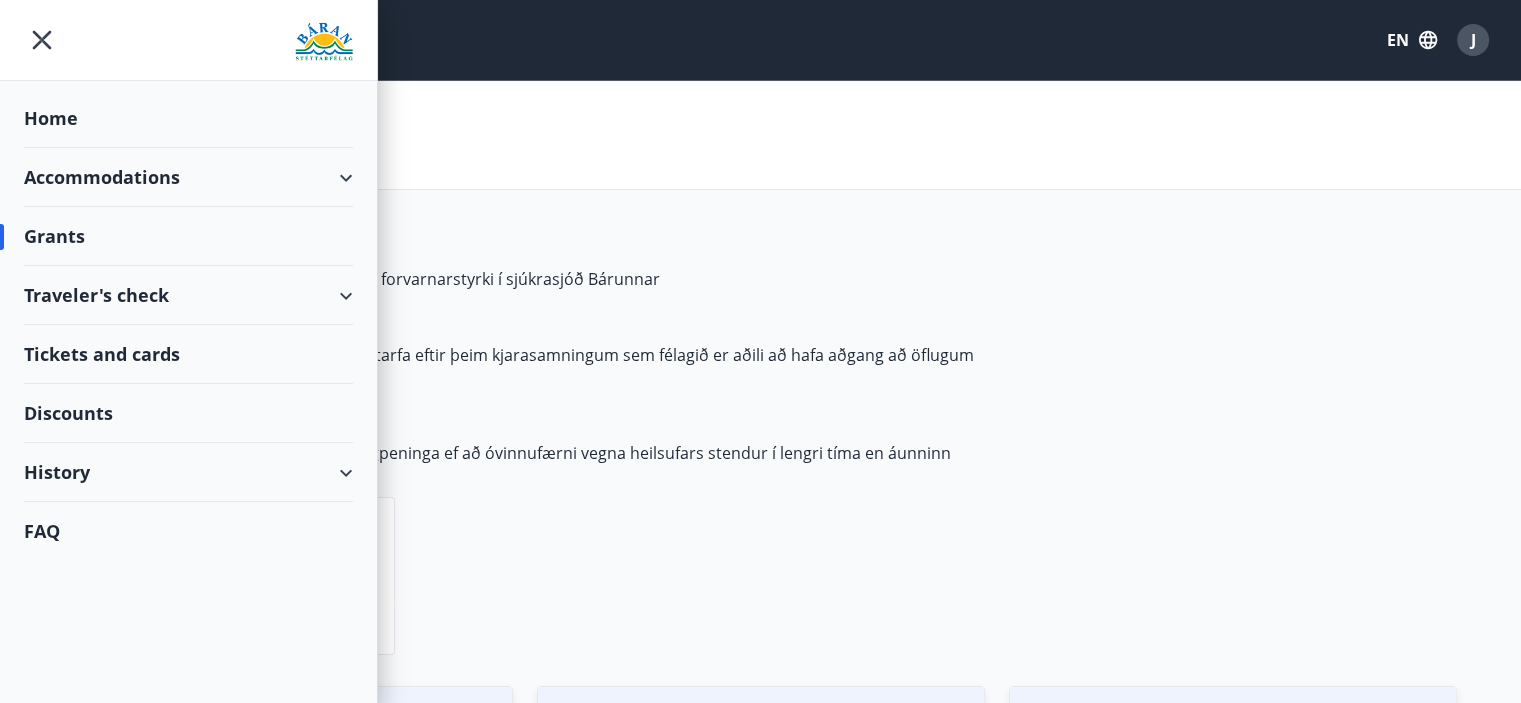 click on "Accommodations" at bounding box center (188, 177) 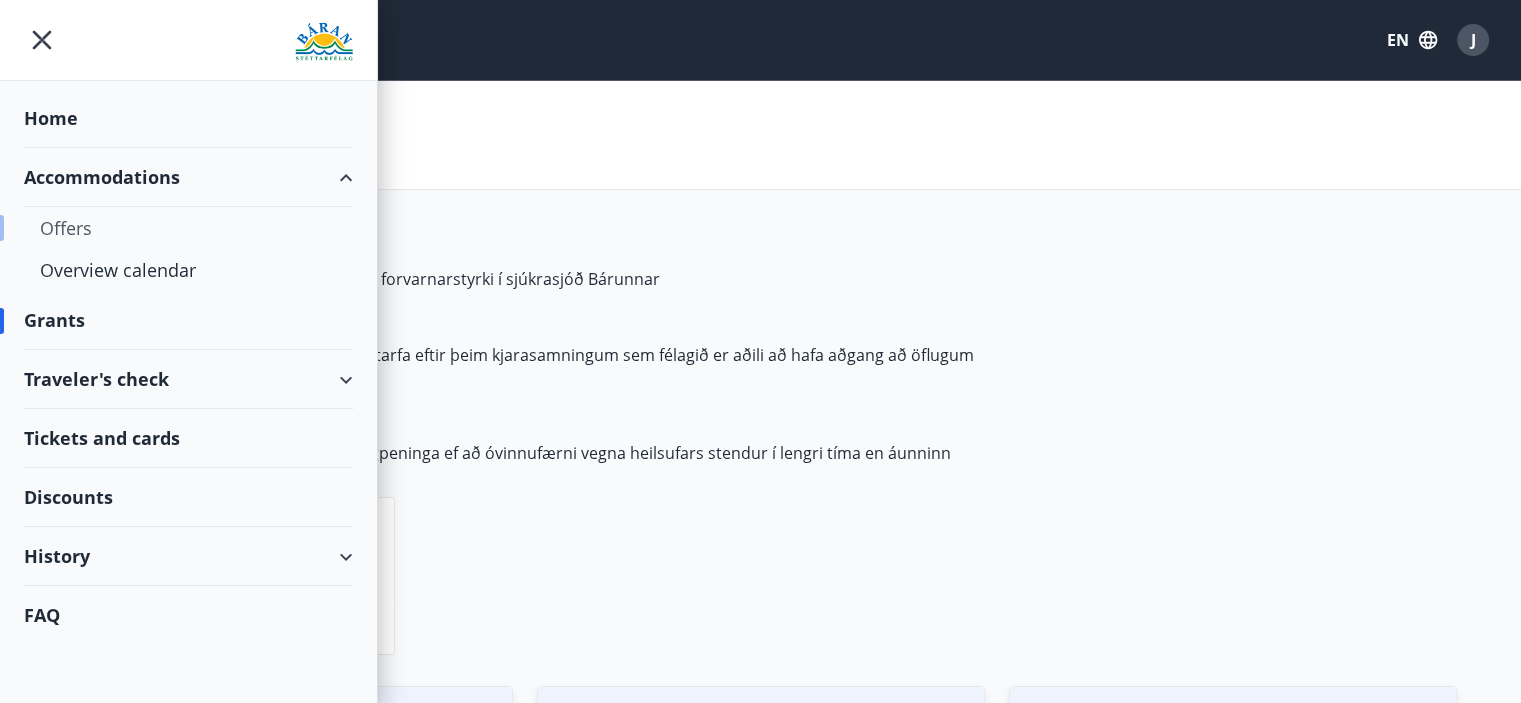click on "Offers" at bounding box center (188, 228) 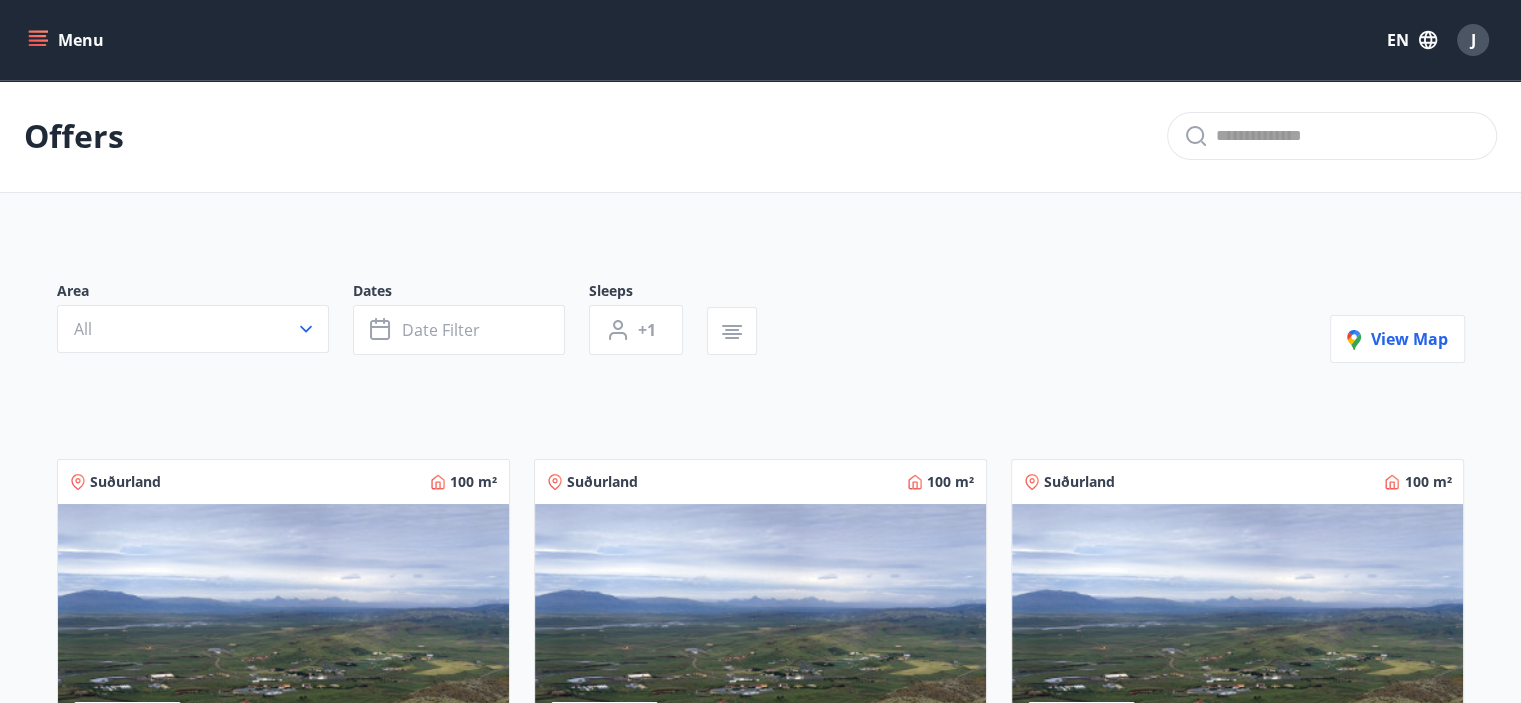 click 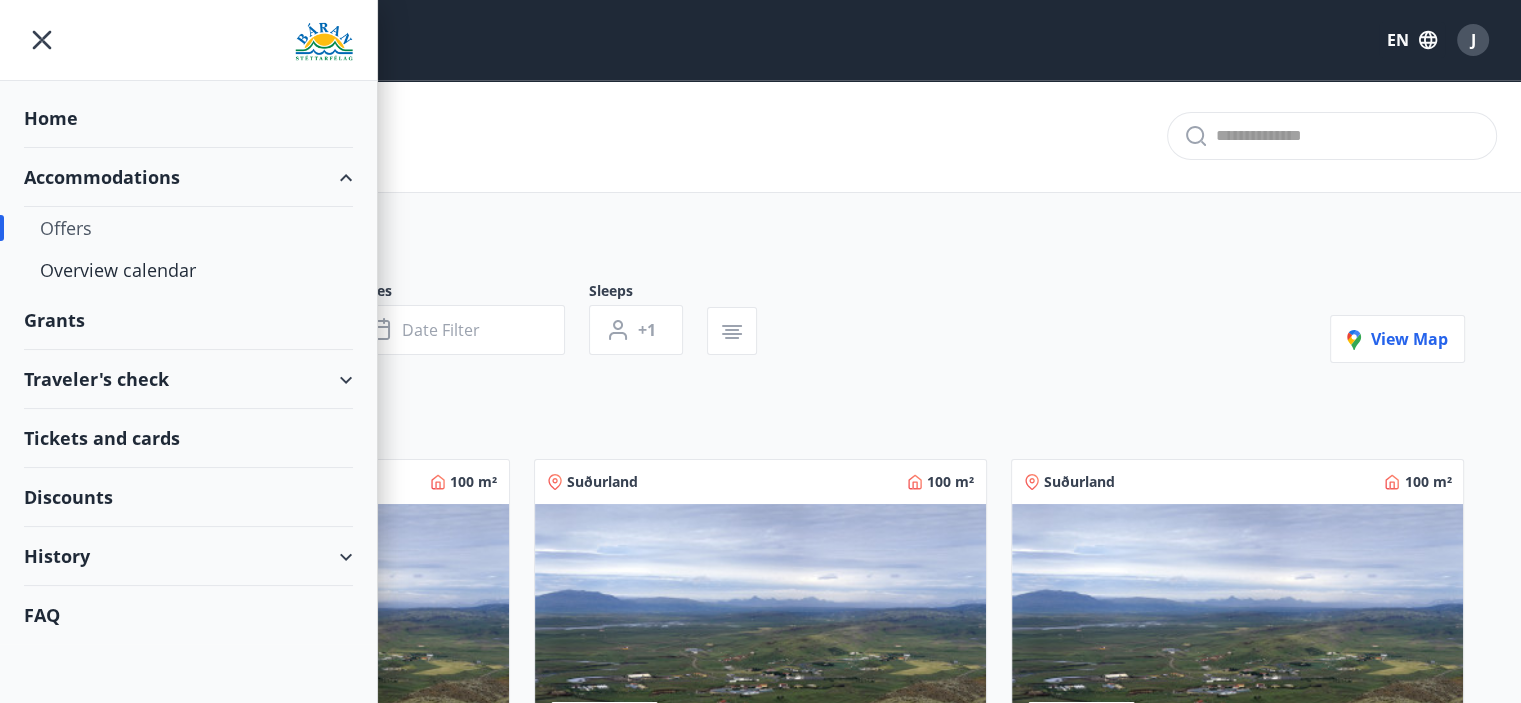 click on "Tickets and cards" at bounding box center (188, 438) 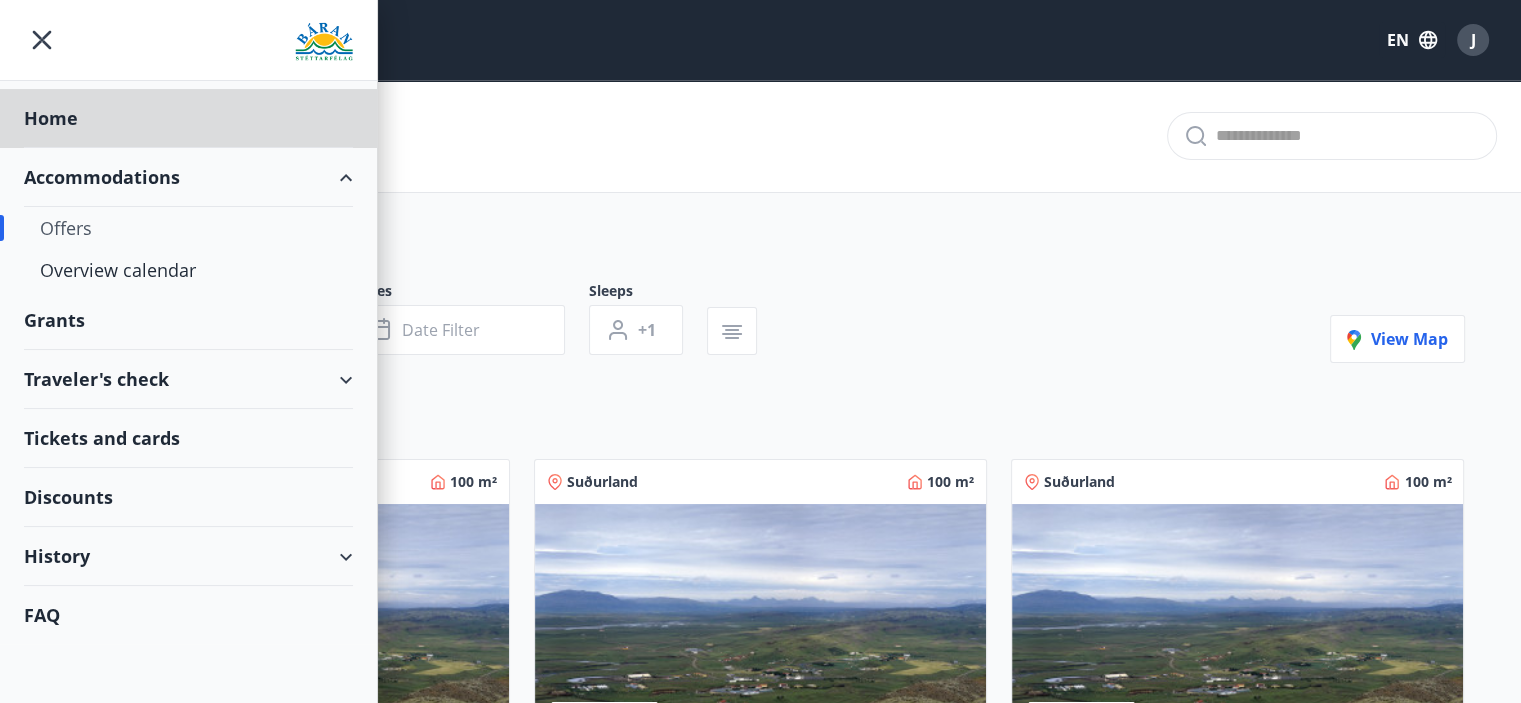 click on "Grants" at bounding box center (188, 118) 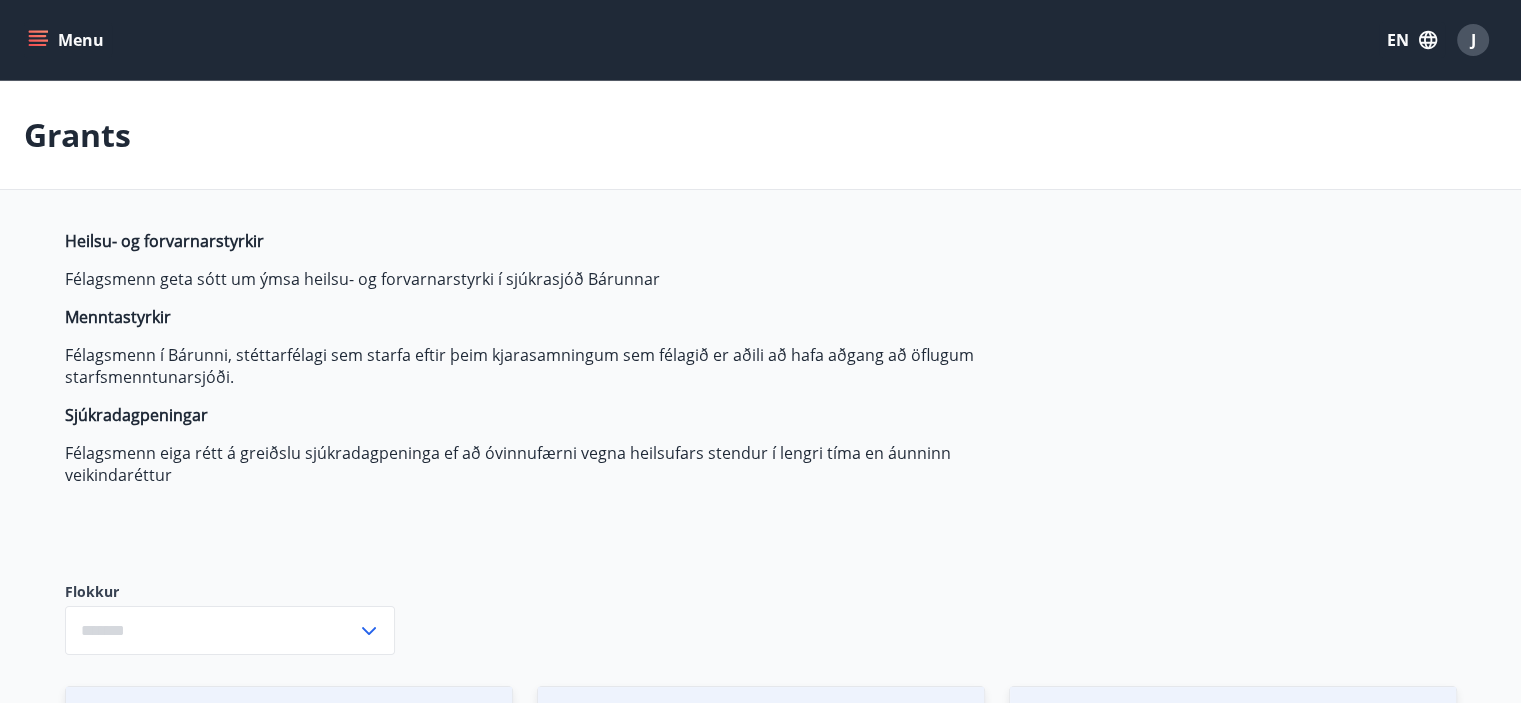type on "***" 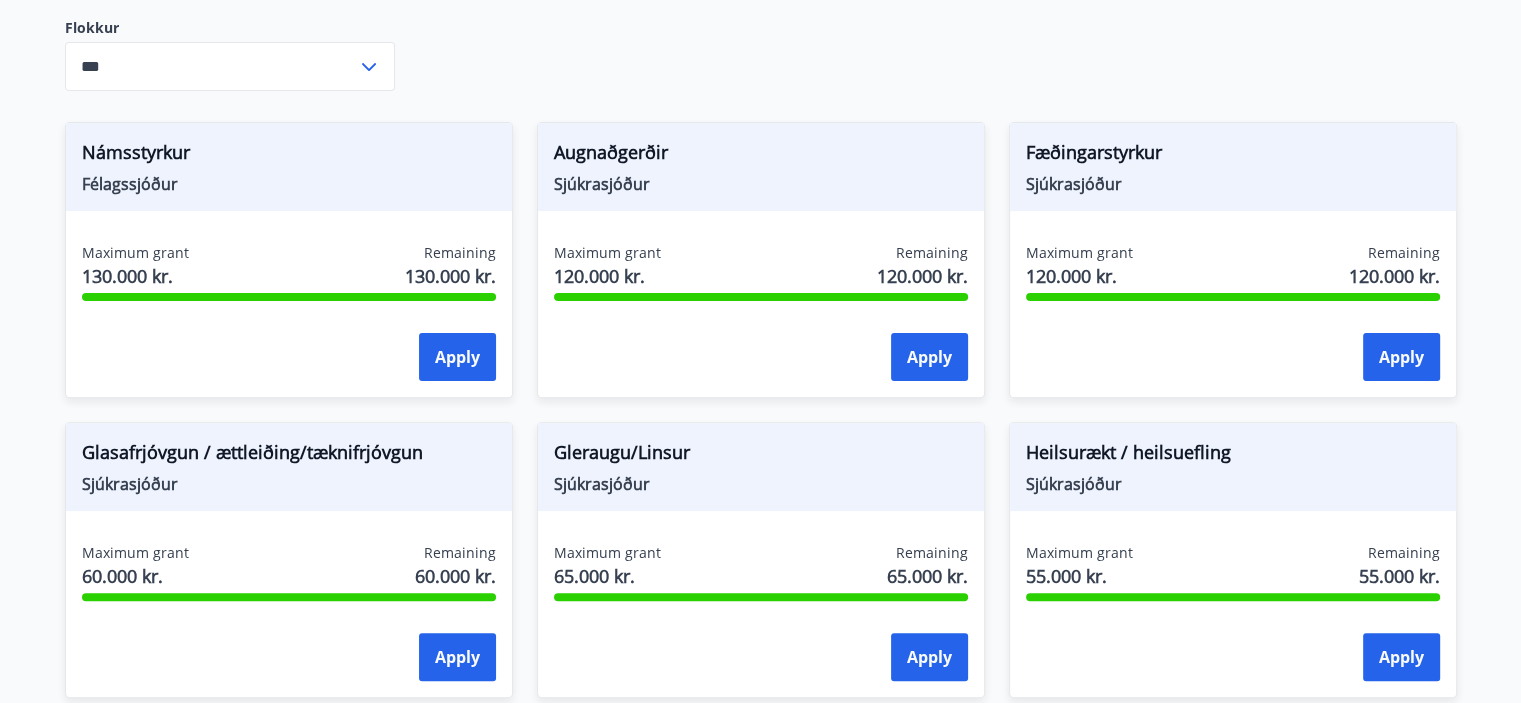 scroll, scrollTop: 579, scrollLeft: 0, axis: vertical 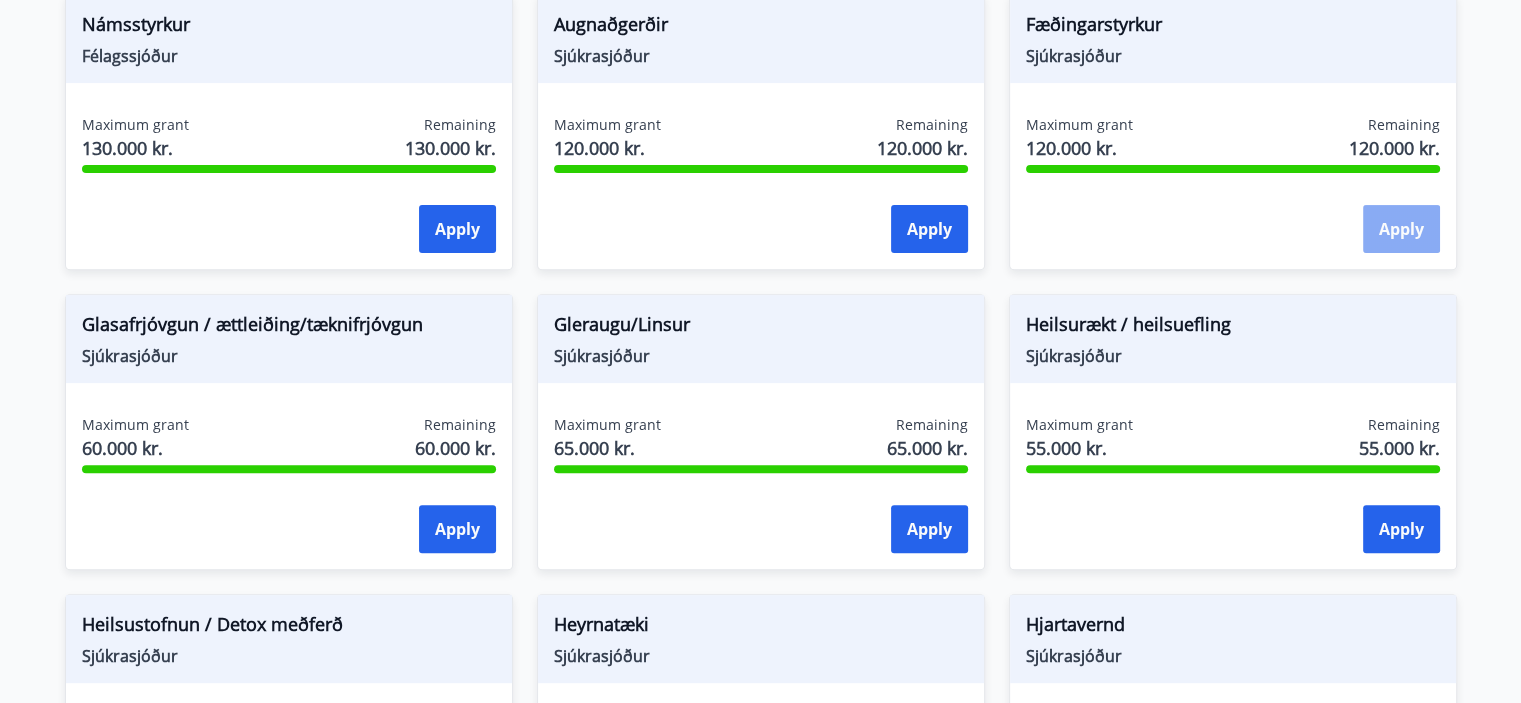 click on "Apply" at bounding box center (1401, 229) 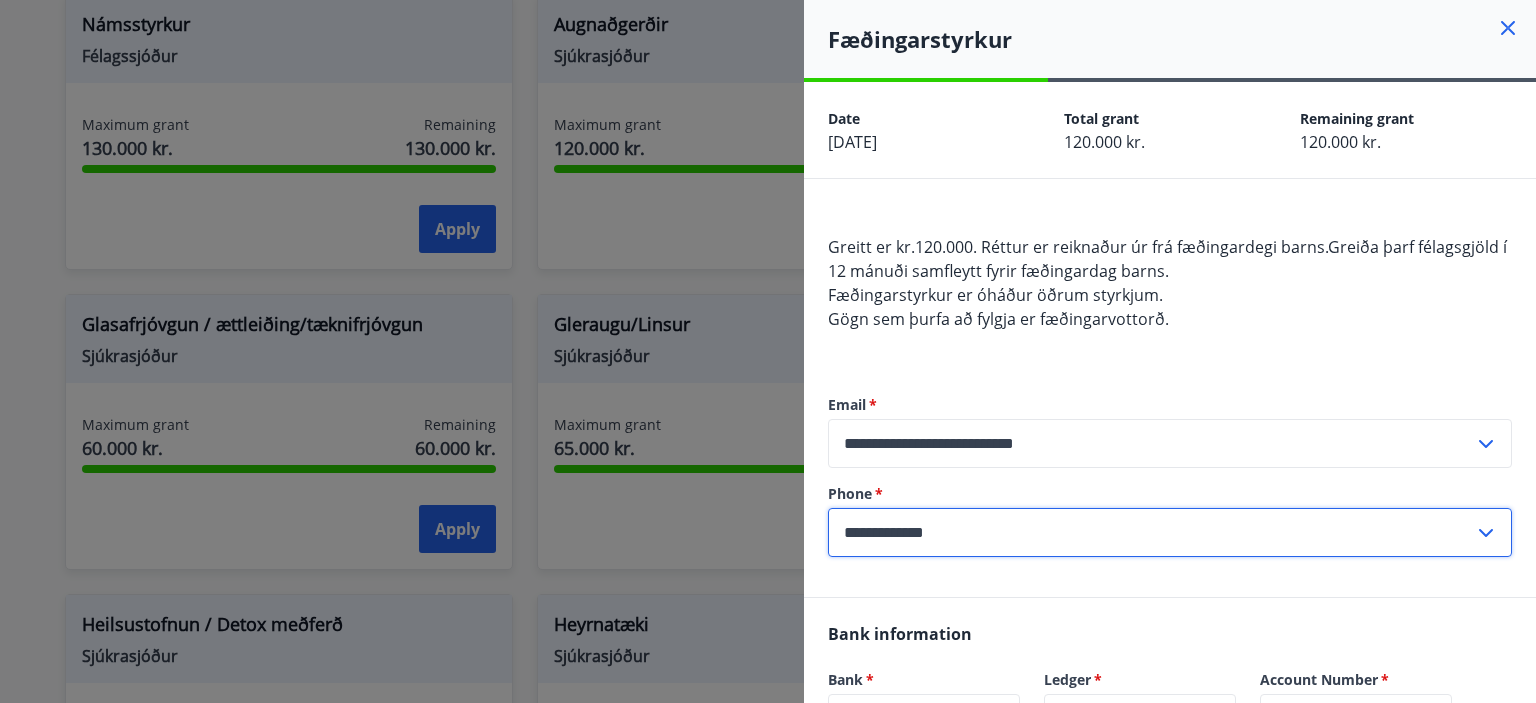 click on "*********" at bounding box center [1151, 532] 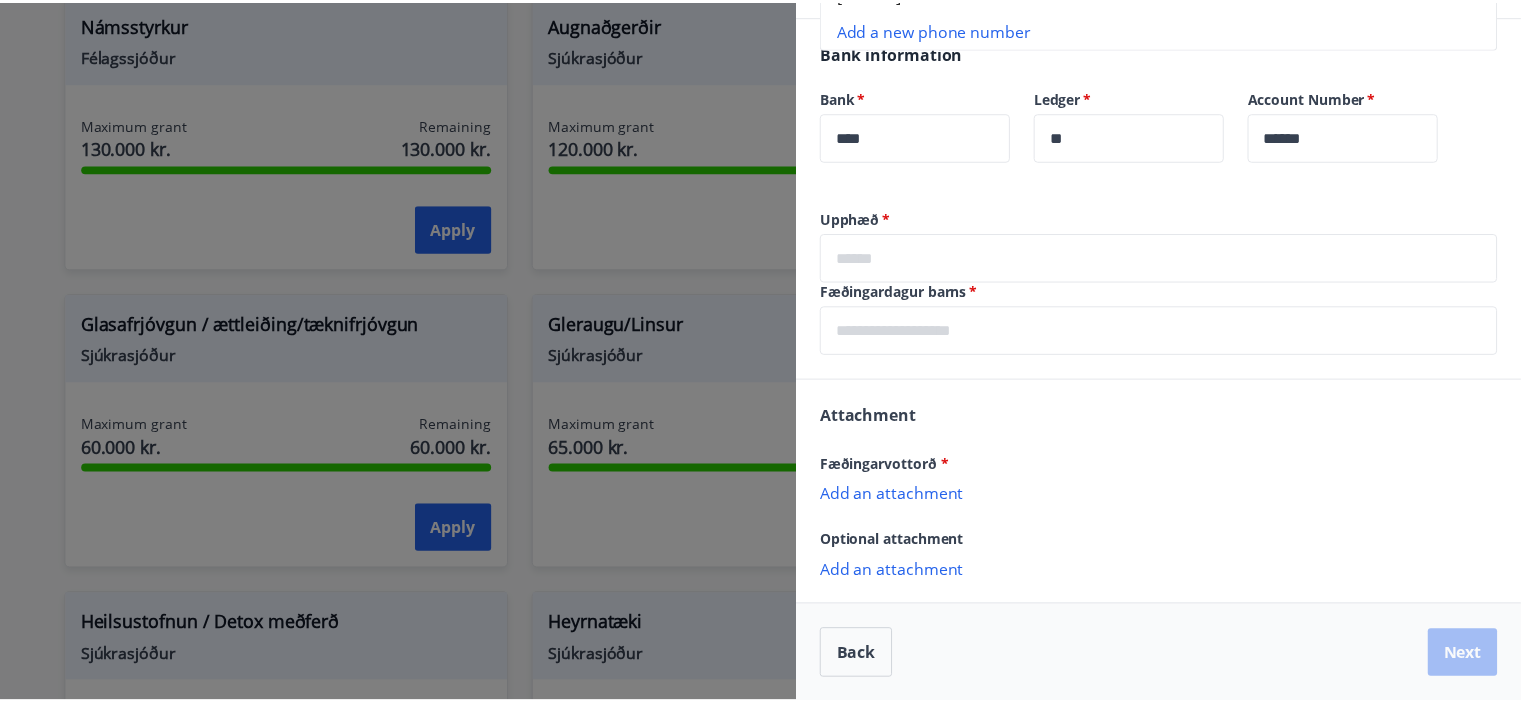 scroll, scrollTop: 0, scrollLeft: 0, axis: both 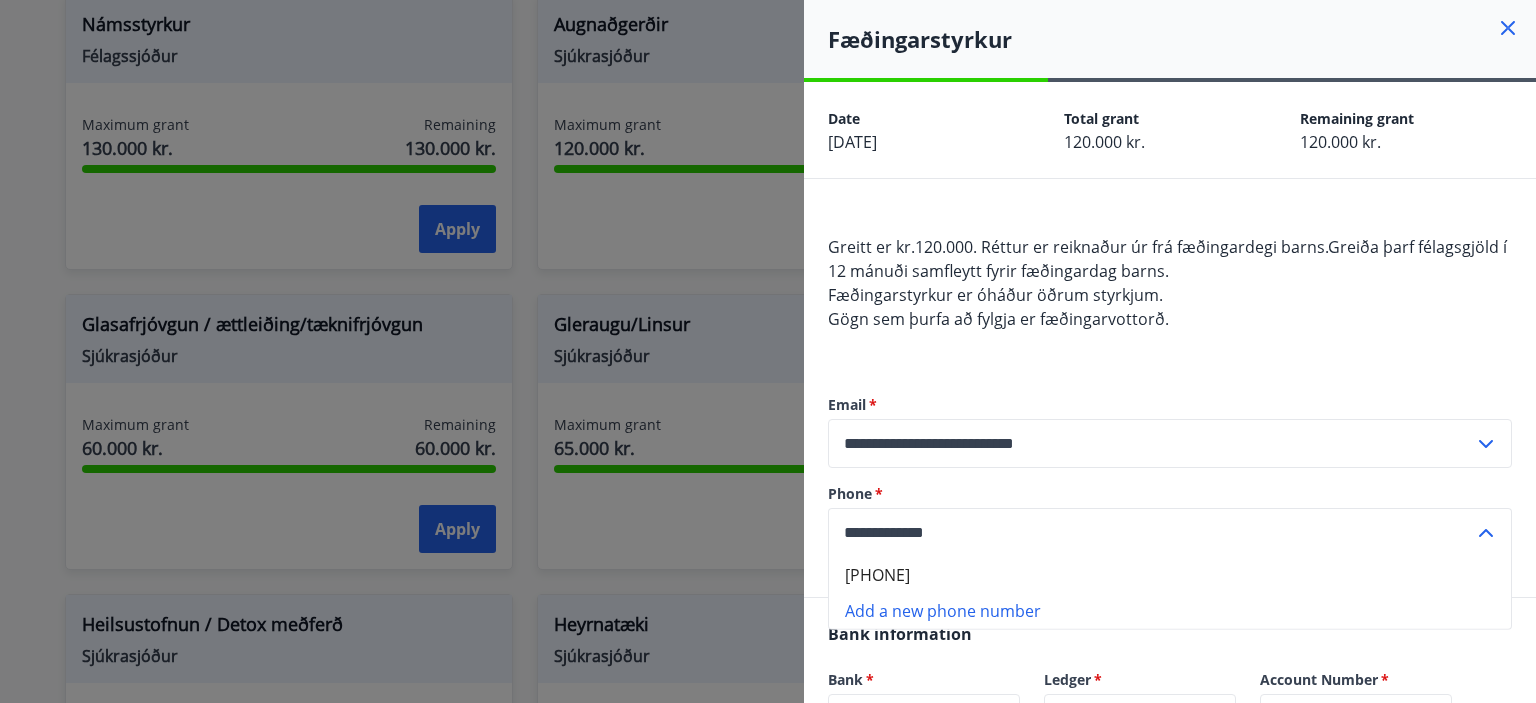 click 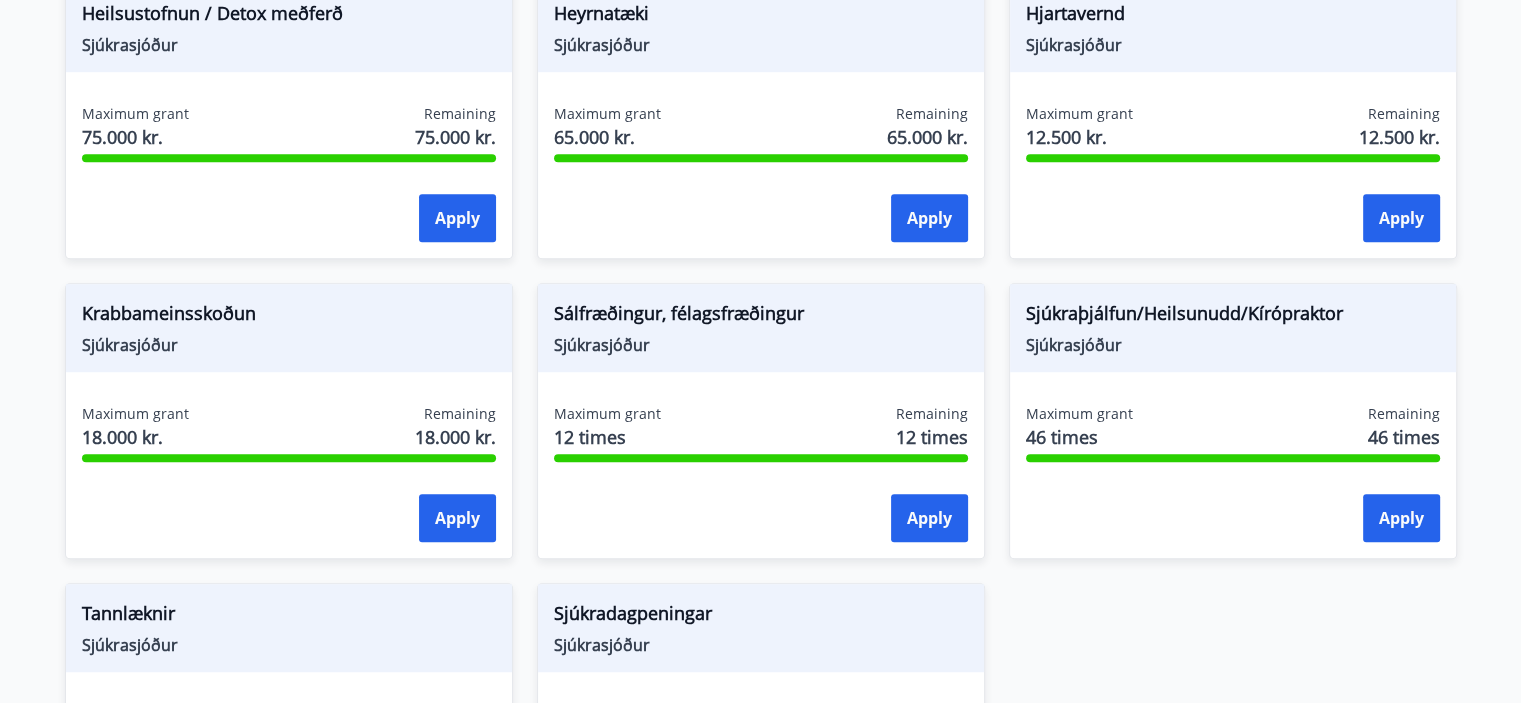 scroll, scrollTop: 0, scrollLeft: 0, axis: both 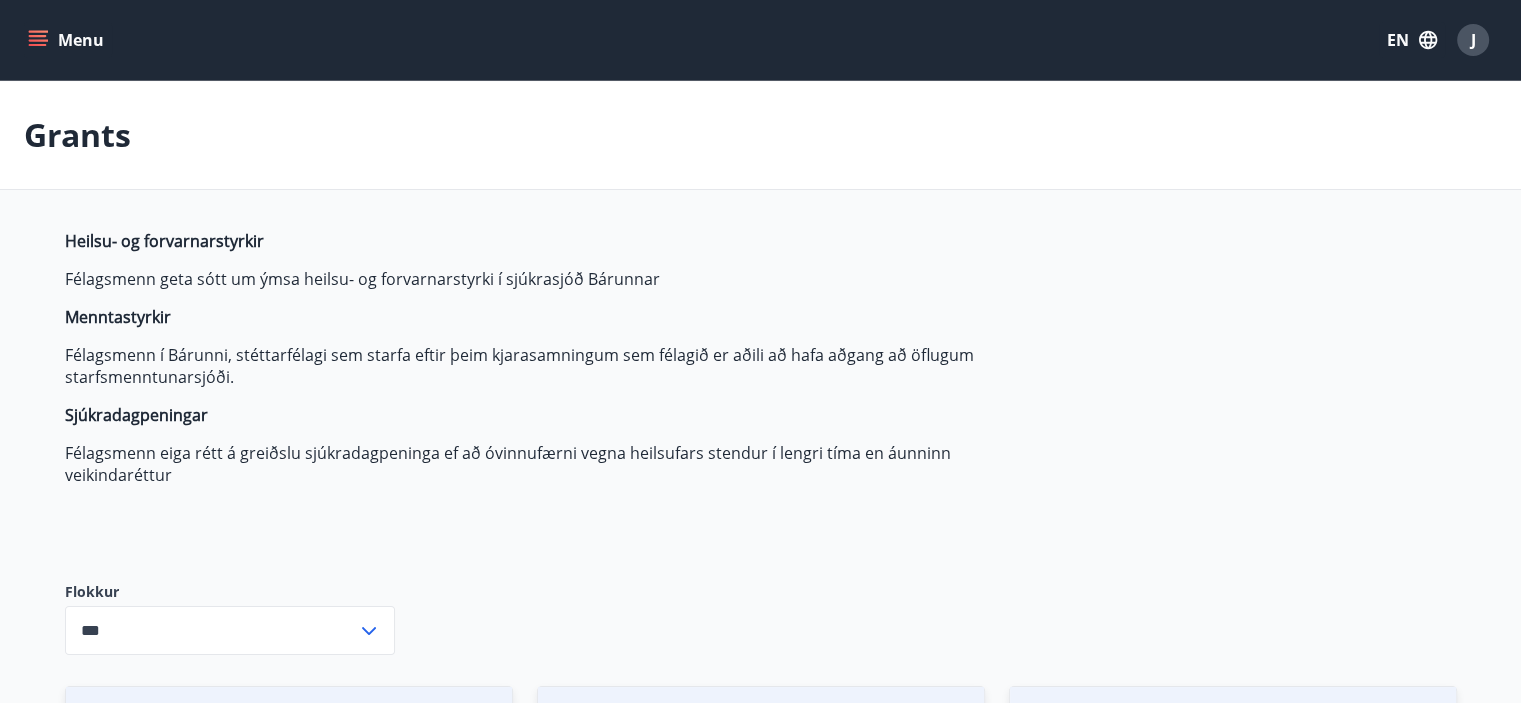 type on "***" 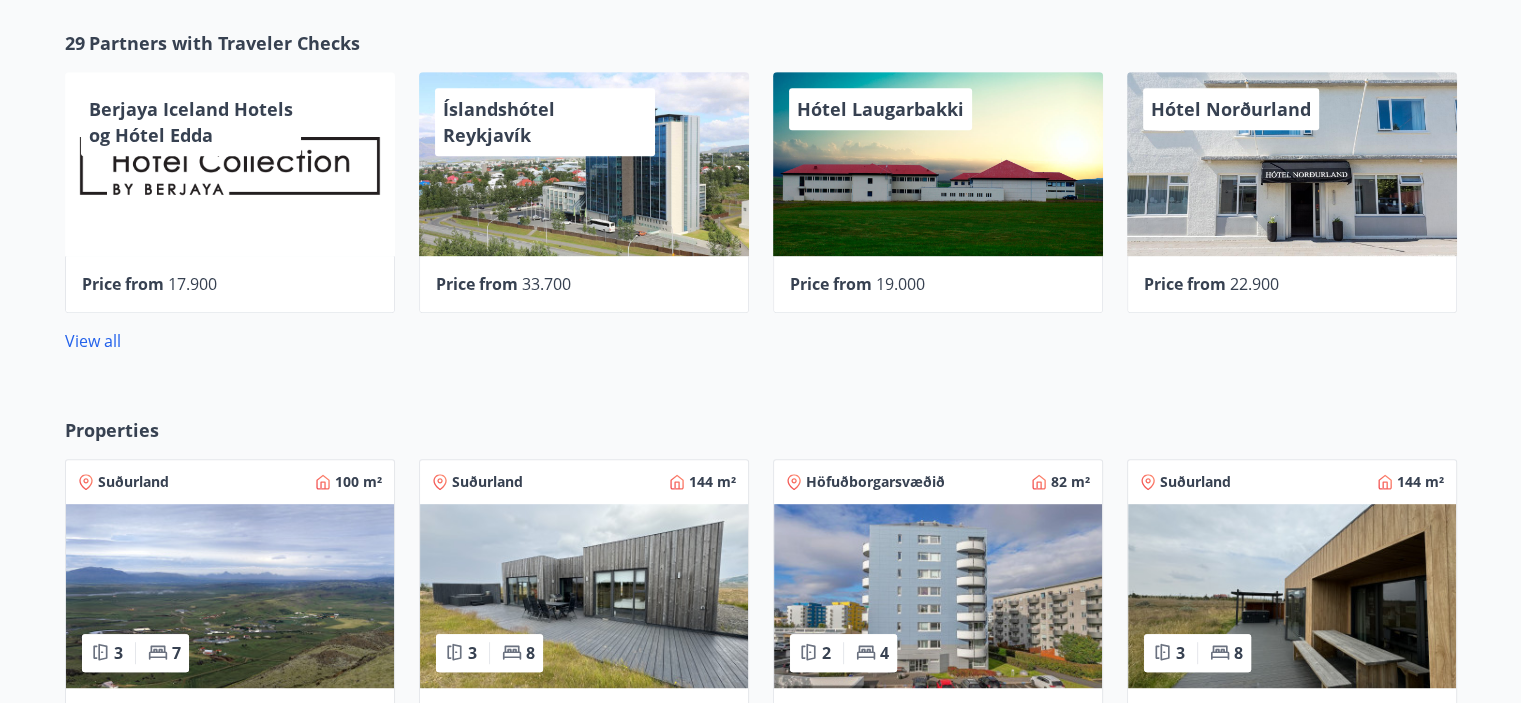 scroll, scrollTop: 986, scrollLeft: 0, axis: vertical 